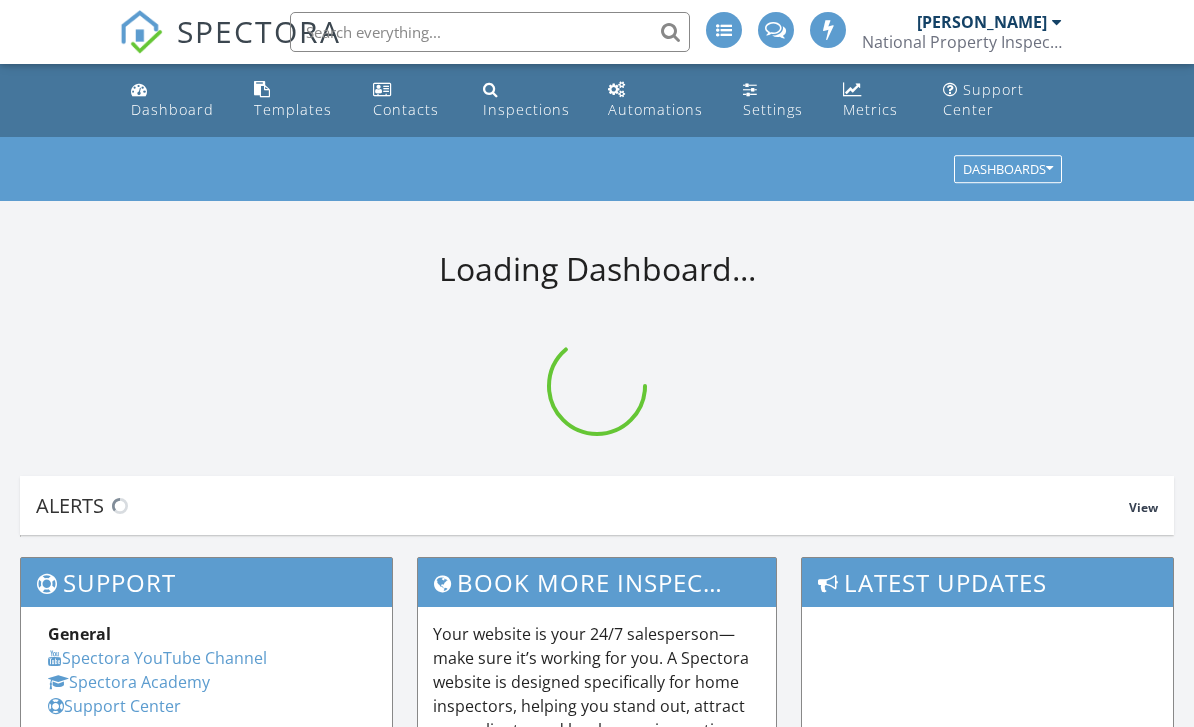 scroll, scrollTop: 0, scrollLeft: 0, axis: both 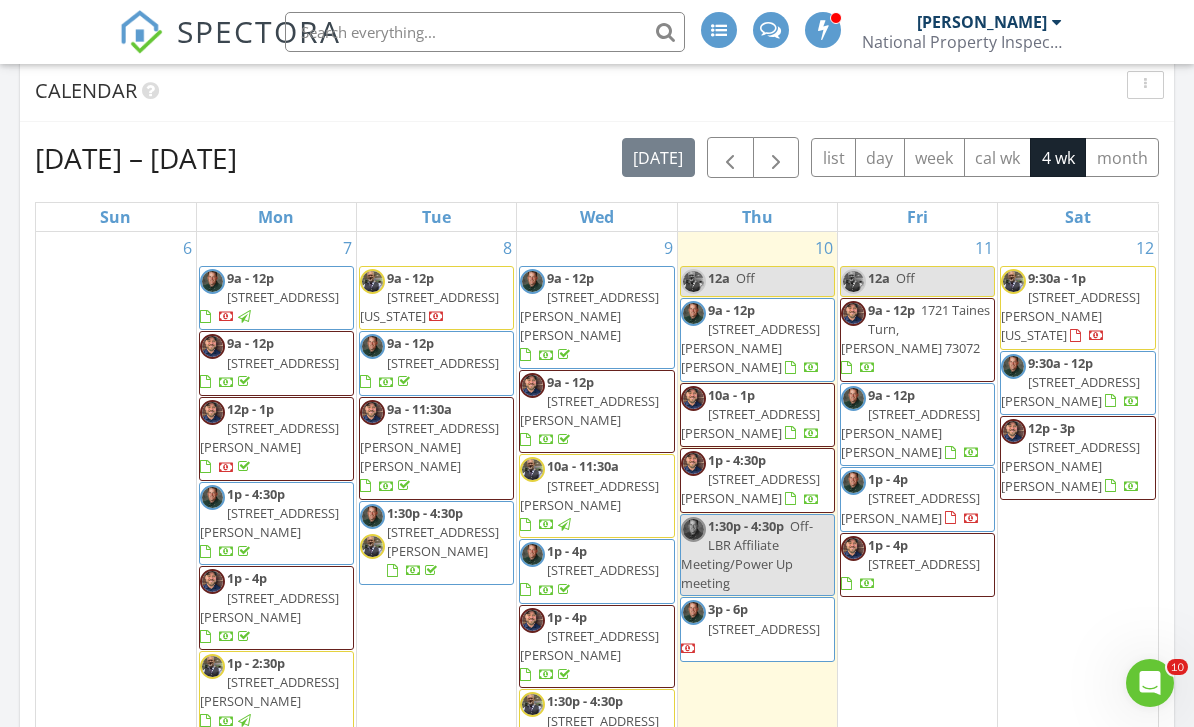 click on "908 SW Third St, Lawton 73501" at bounding box center [750, 488] 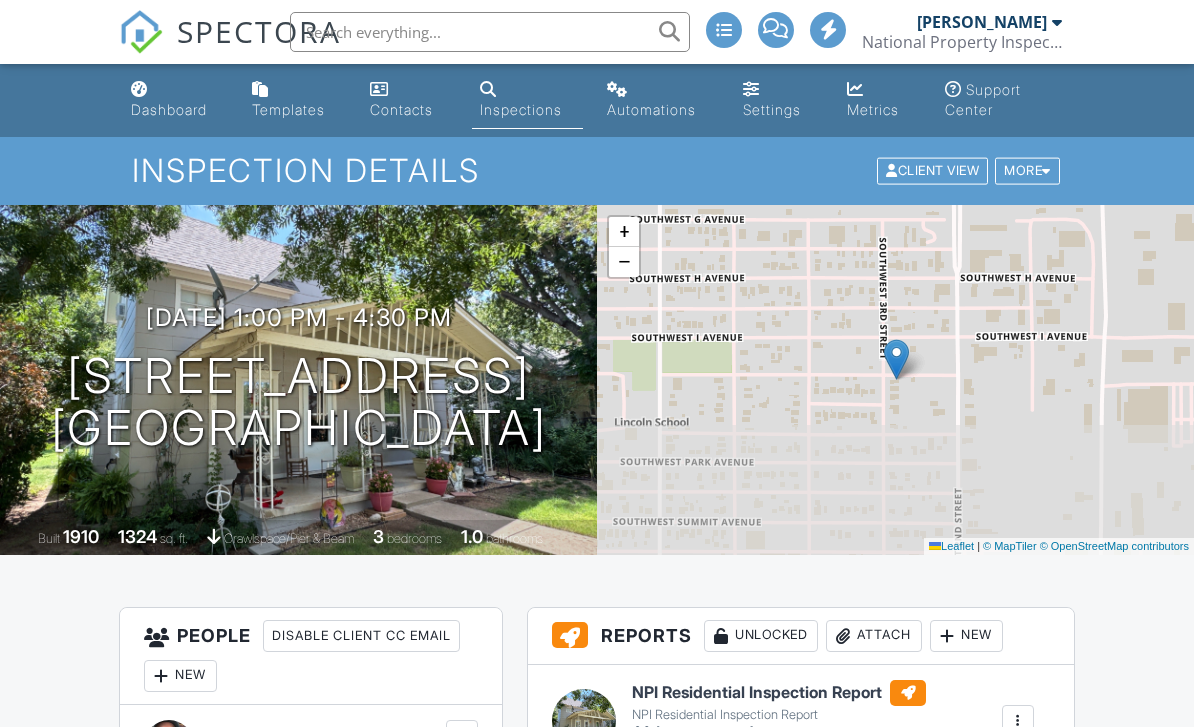 scroll, scrollTop: 0, scrollLeft: 0, axis: both 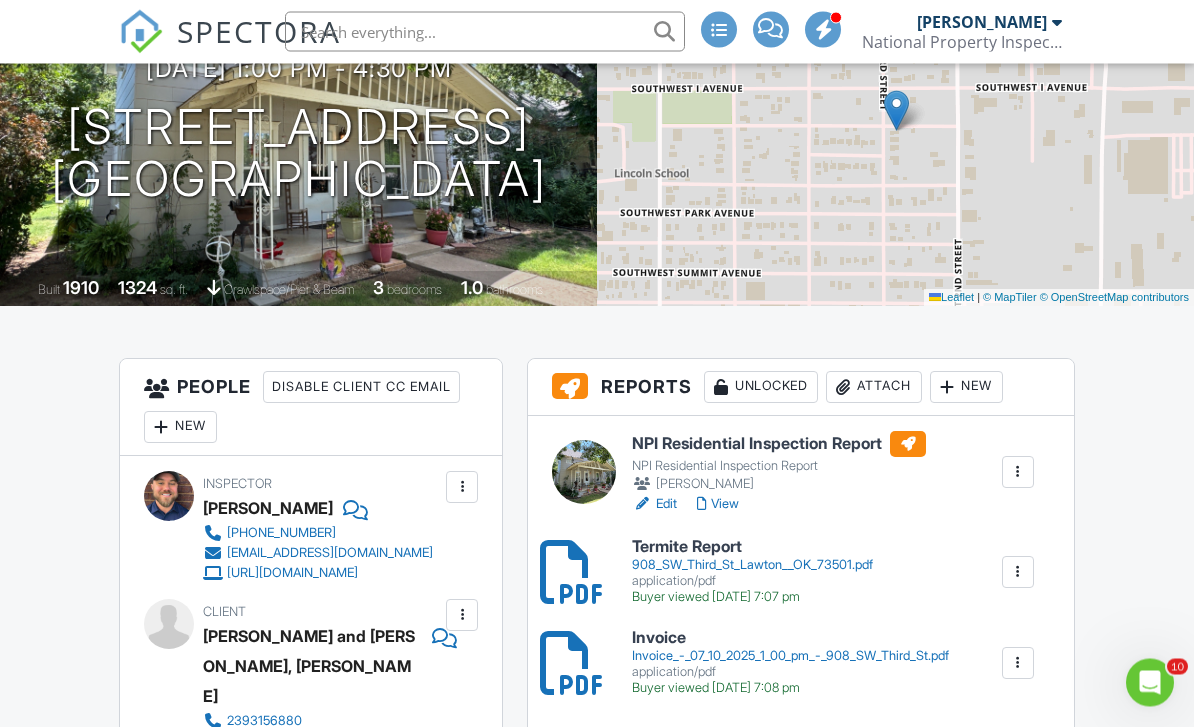 click on "908_SW_Third_St_Lawton__OK_73501.pdf" at bounding box center [752, 566] 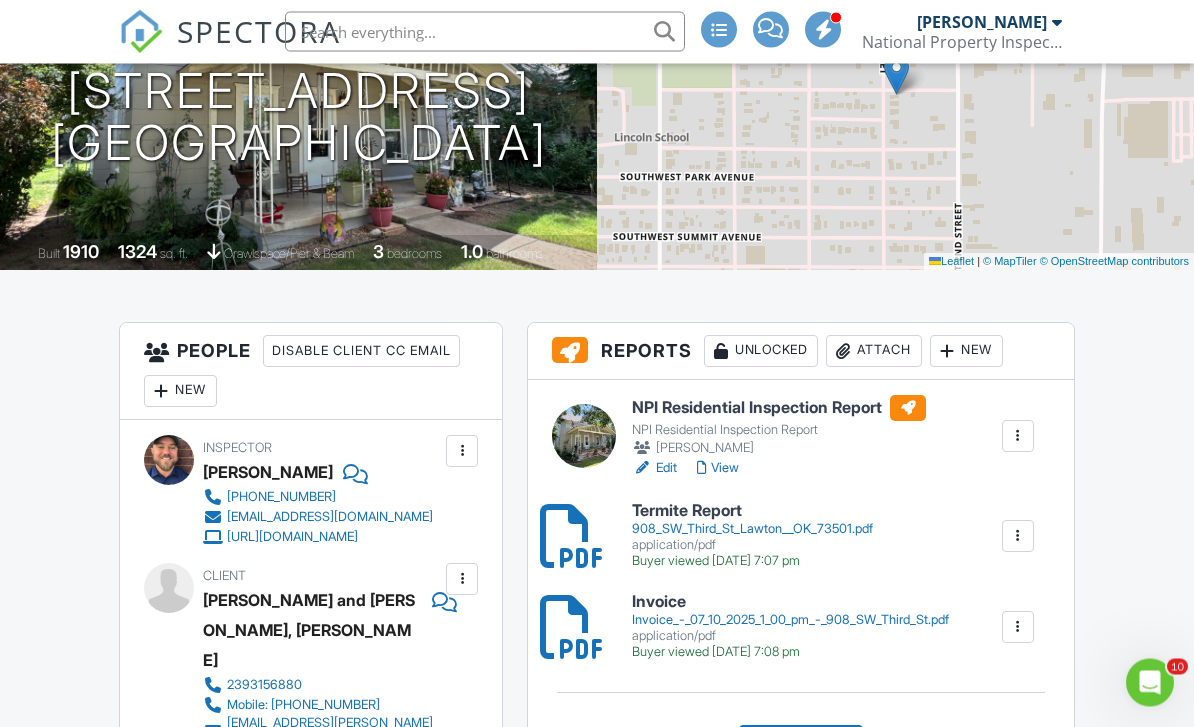 scroll, scrollTop: 382, scrollLeft: 0, axis: vertical 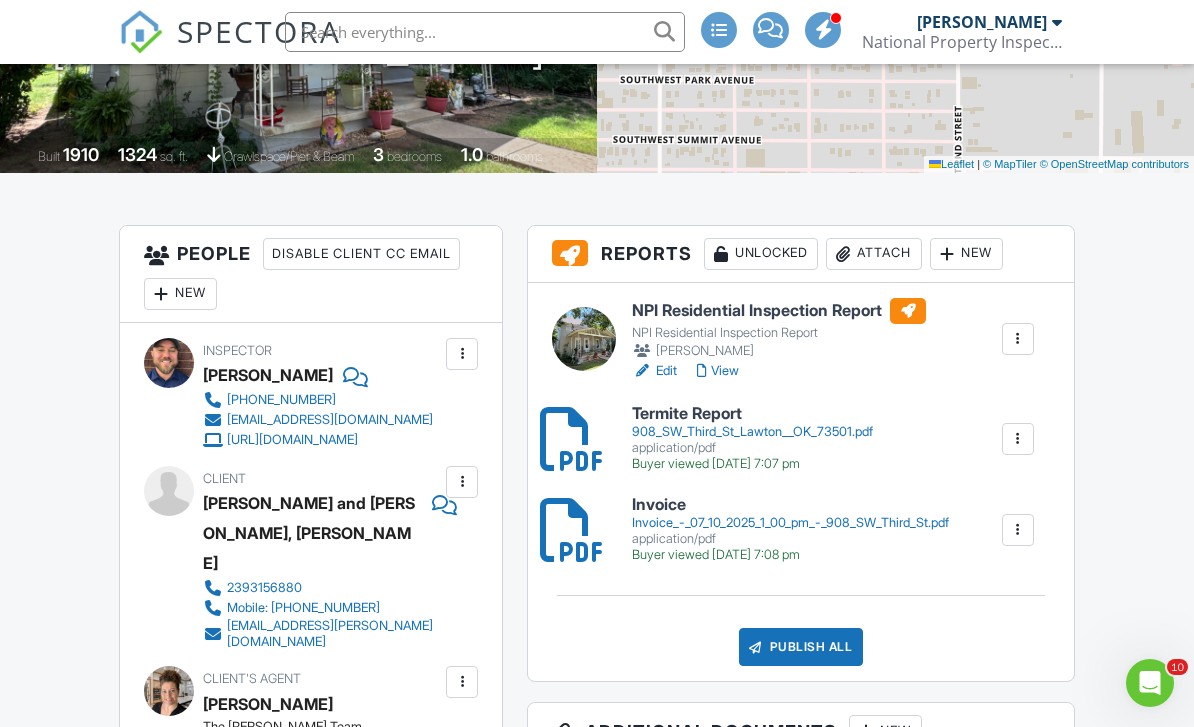click on "Edit" at bounding box center [654, 371] 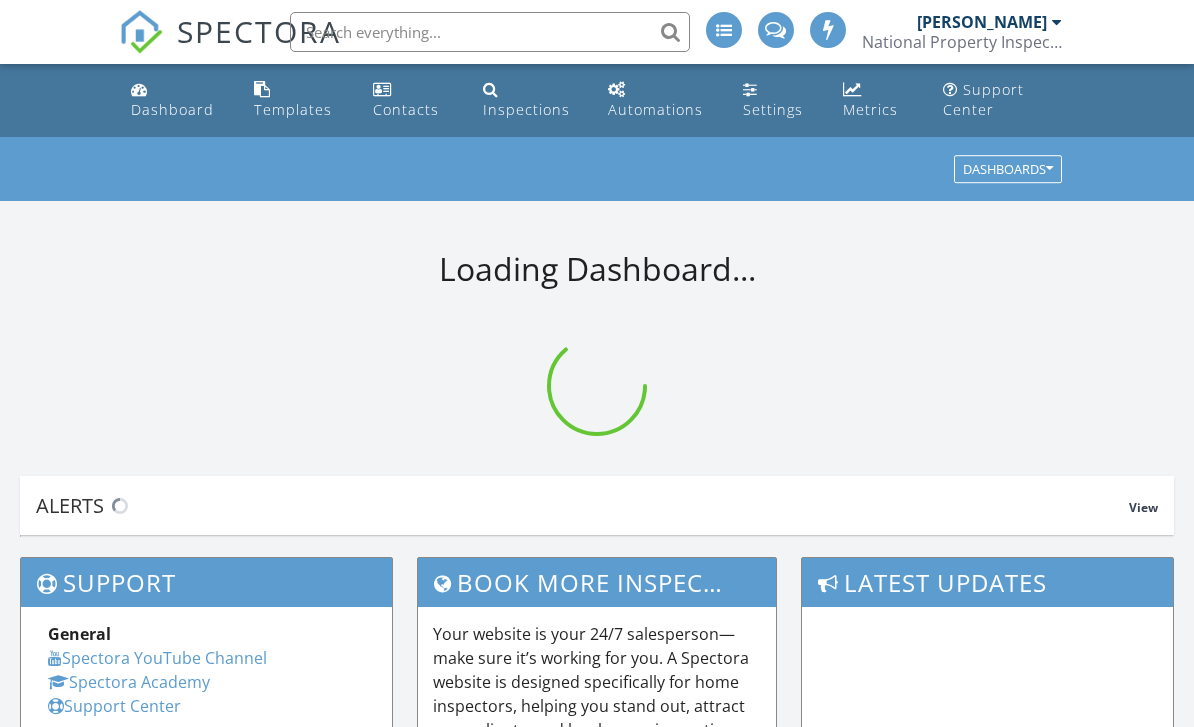 scroll, scrollTop: 0, scrollLeft: 0, axis: both 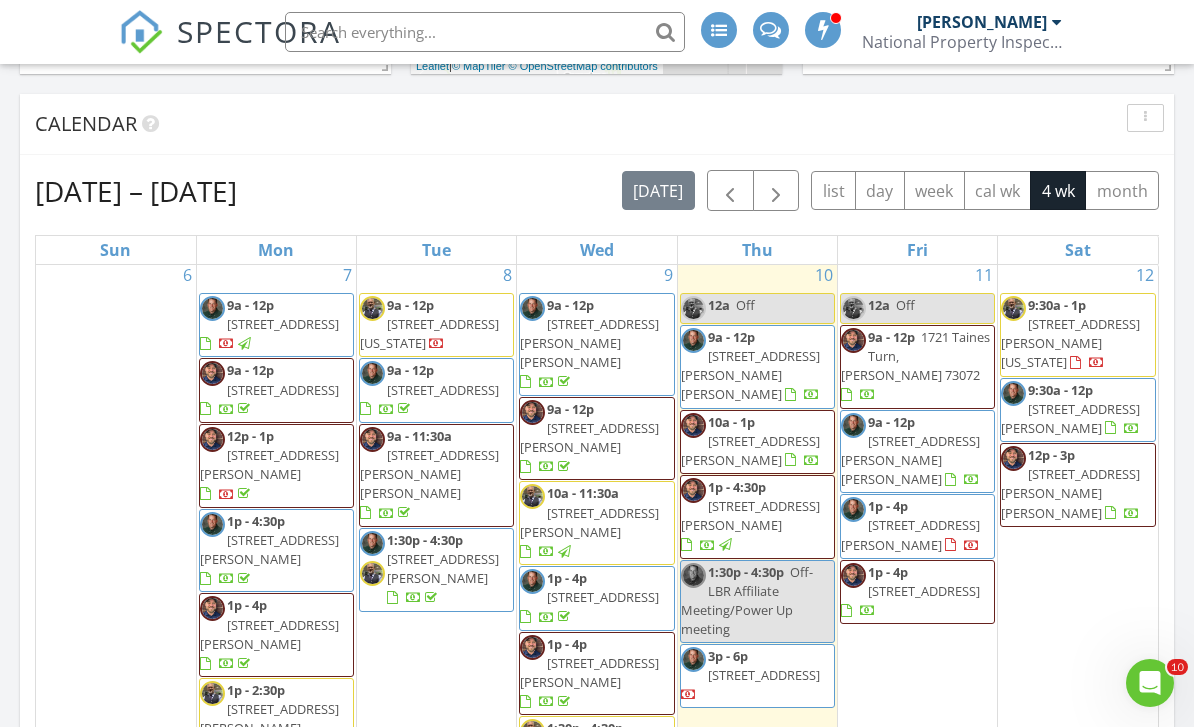 click on "Calendar" at bounding box center (582, 124) 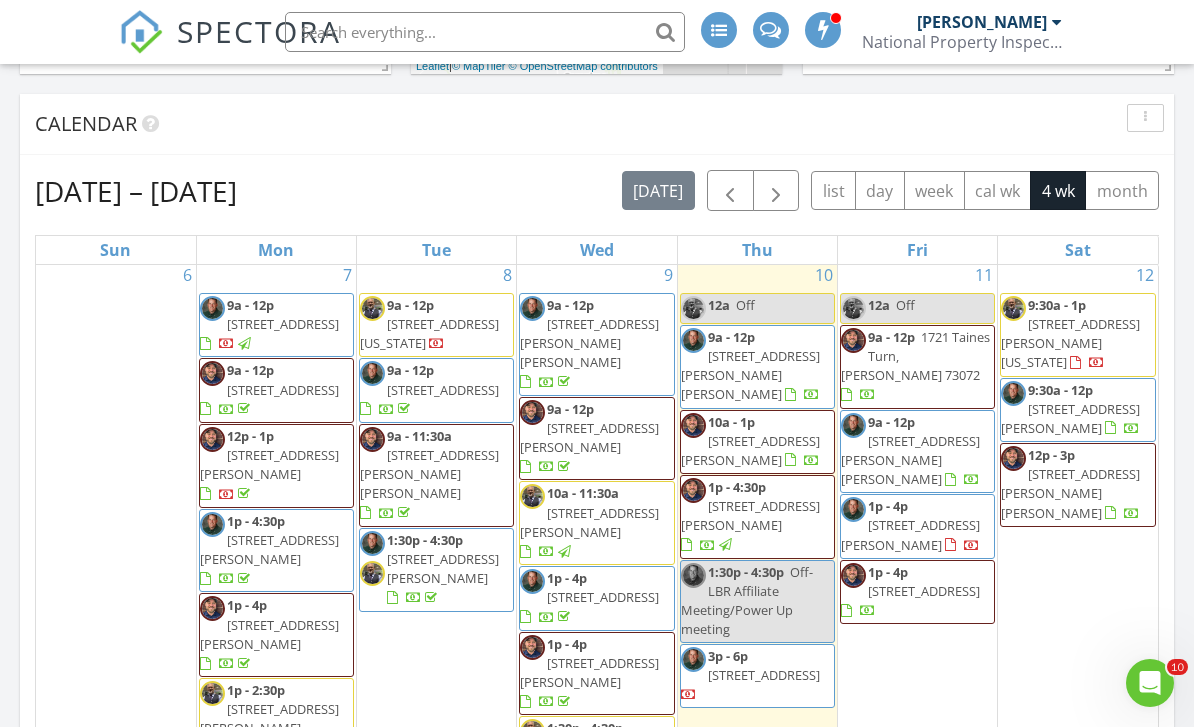 click on "10a - 1p
811 NW 48th St, Lawton 73505" at bounding box center (757, 442) 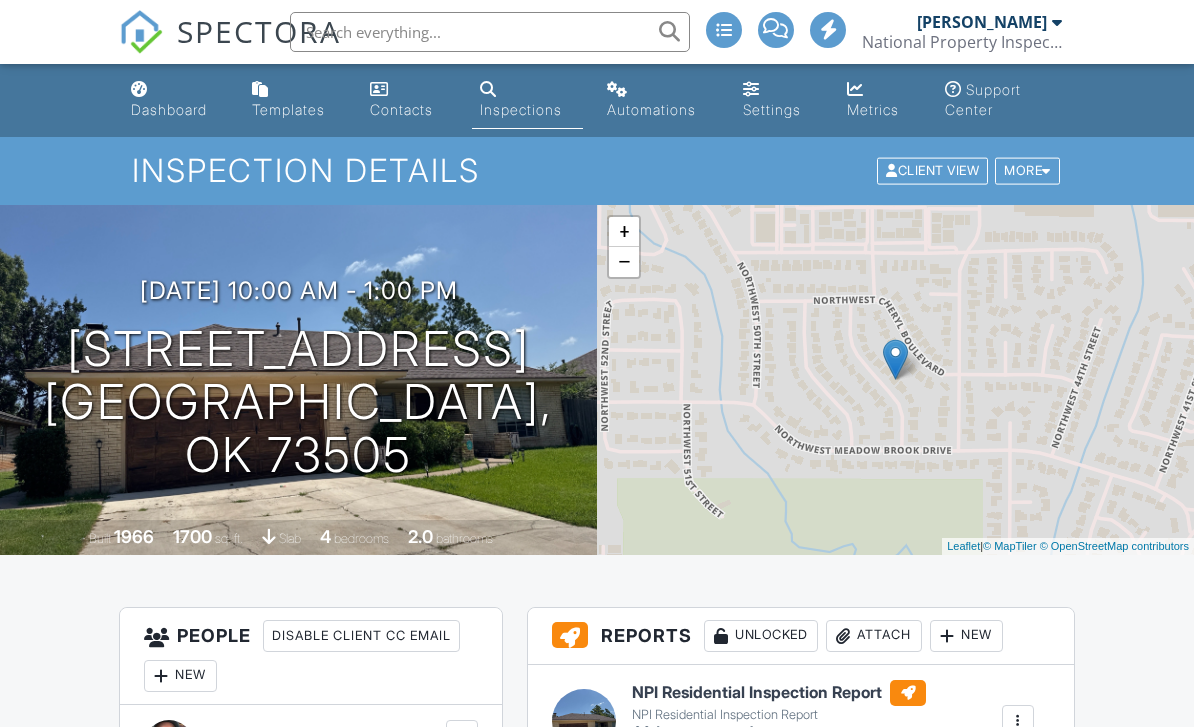 scroll, scrollTop: 270, scrollLeft: 0, axis: vertical 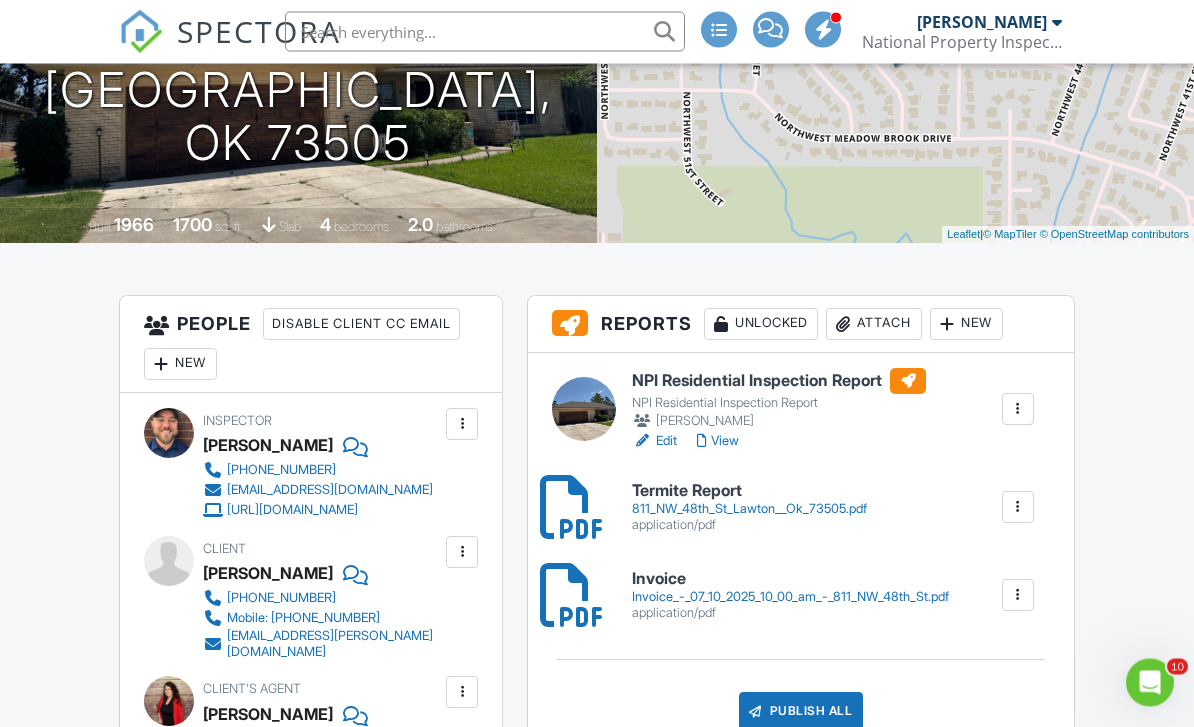 click on "Edit" at bounding box center [654, 442] 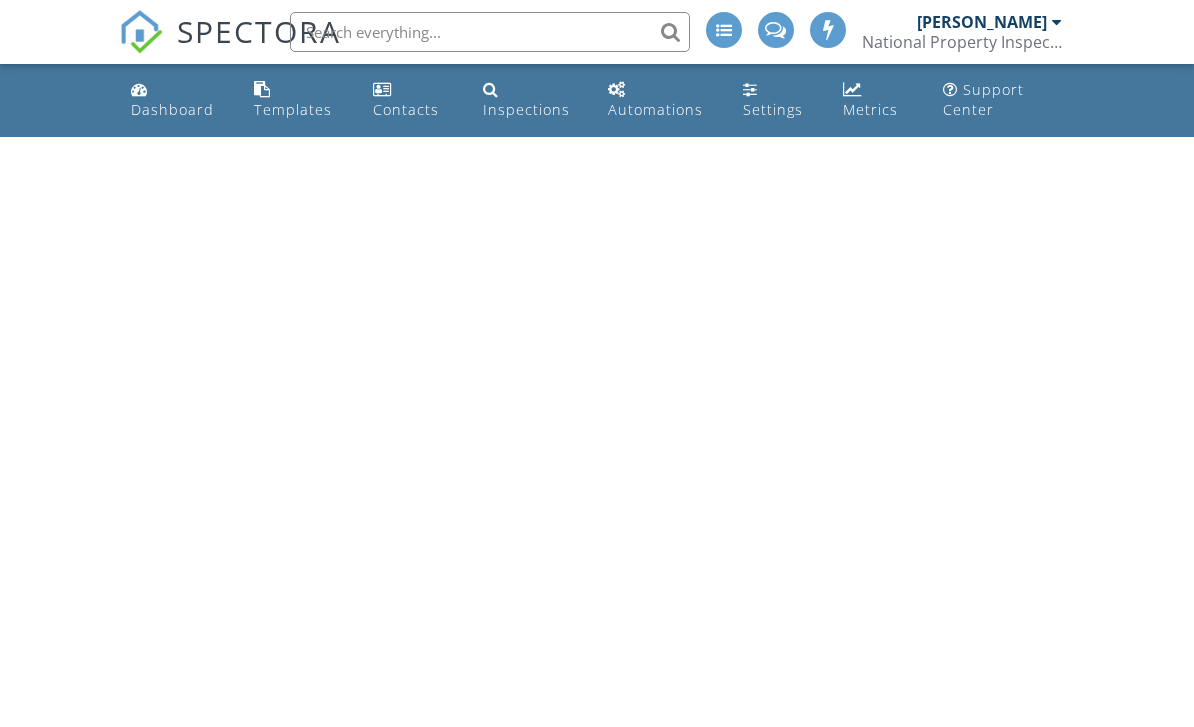scroll, scrollTop: 0, scrollLeft: 0, axis: both 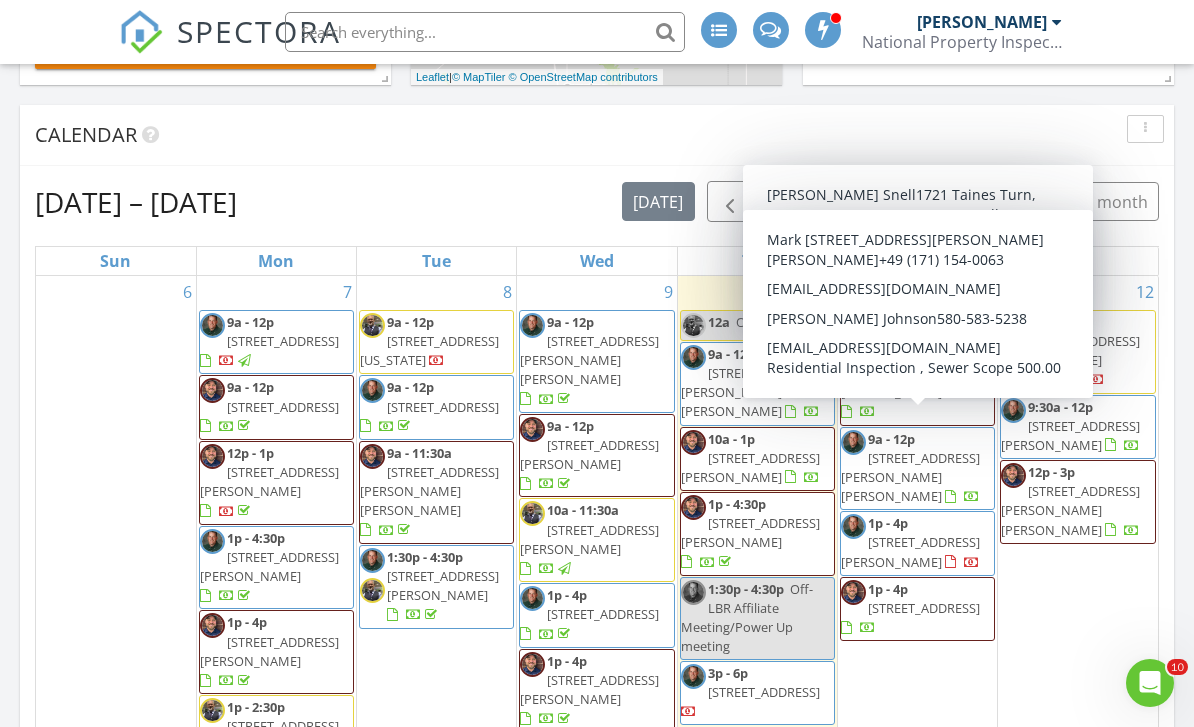 click on "[STREET_ADDRESS][PERSON_NAME][PERSON_NAME]" at bounding box center [910, 477] 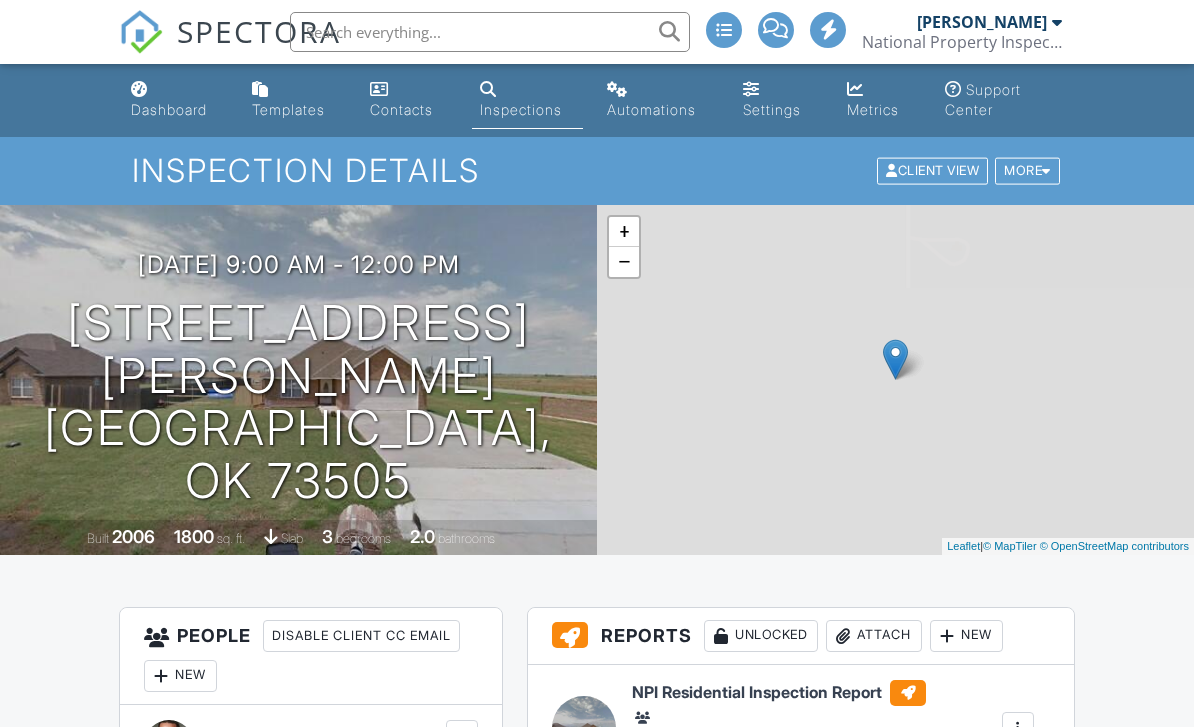 scroll, scrollTop: 0, scrollLeft: 0, axis: both 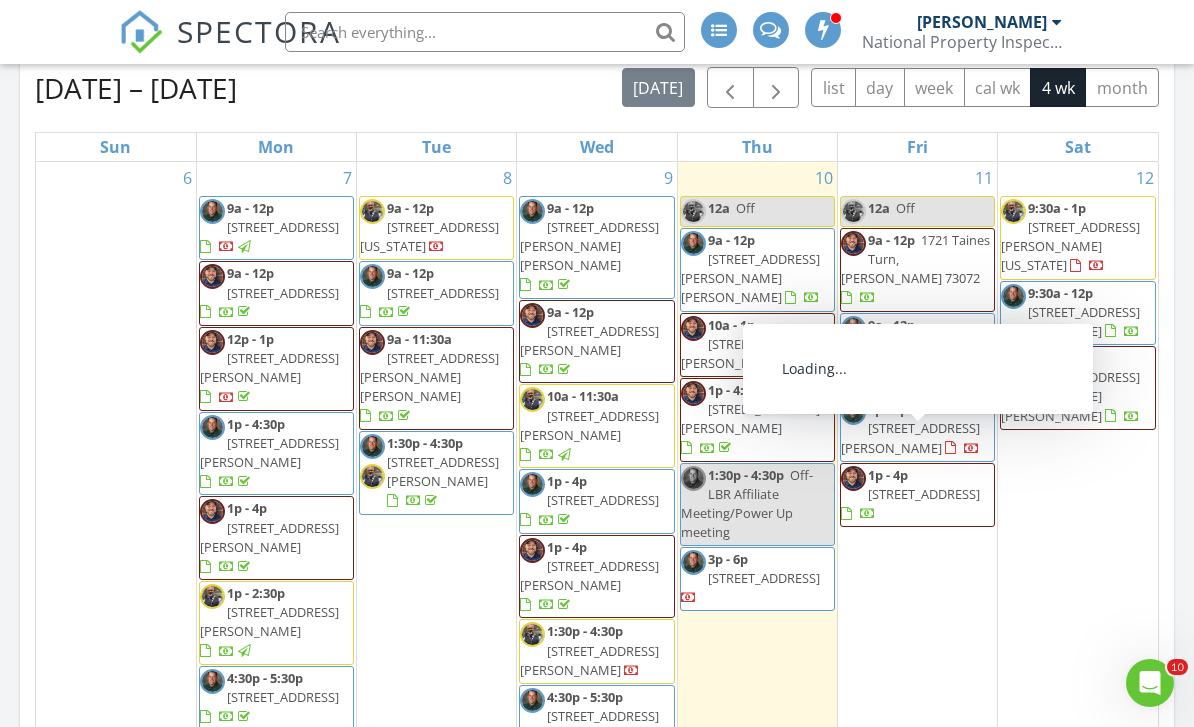 click on "22 SW Bradford Ln, Lawton 73505" at bounding box center (910, 363) 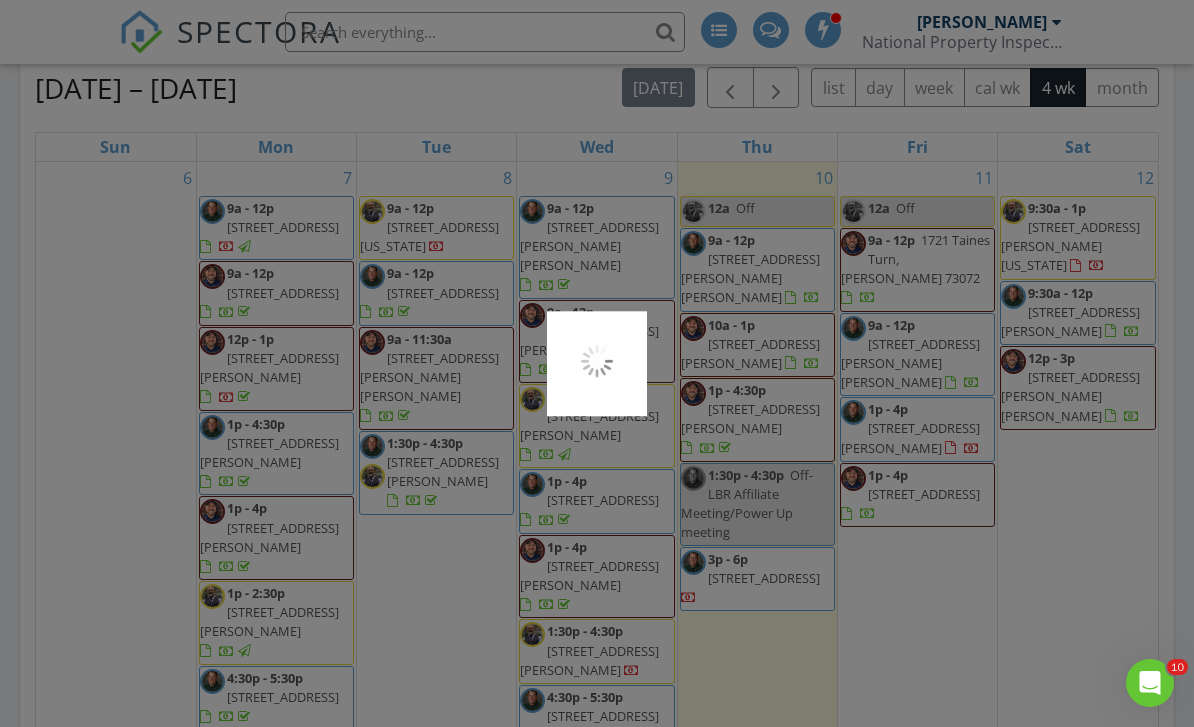 scroll, scrollTop: 973, scrollLeft: 0, axis: vertical 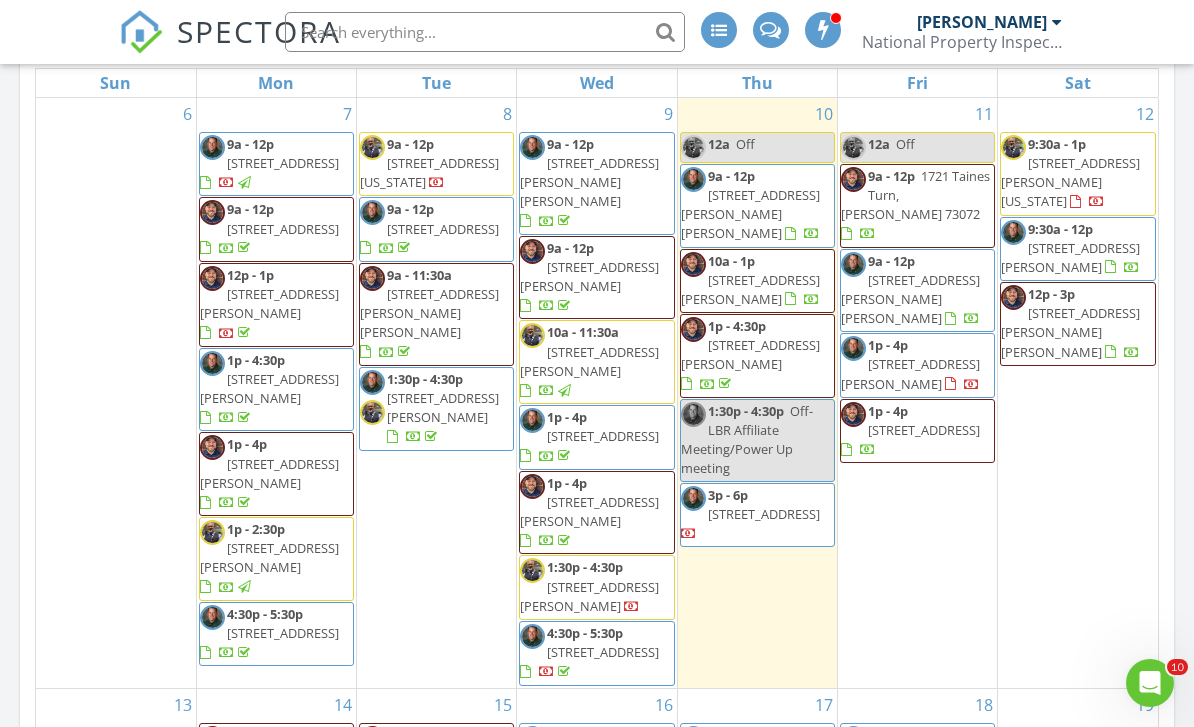 click on "1305 NW Elm Ave, Lawton 73507" at bounding box center (910, 373) 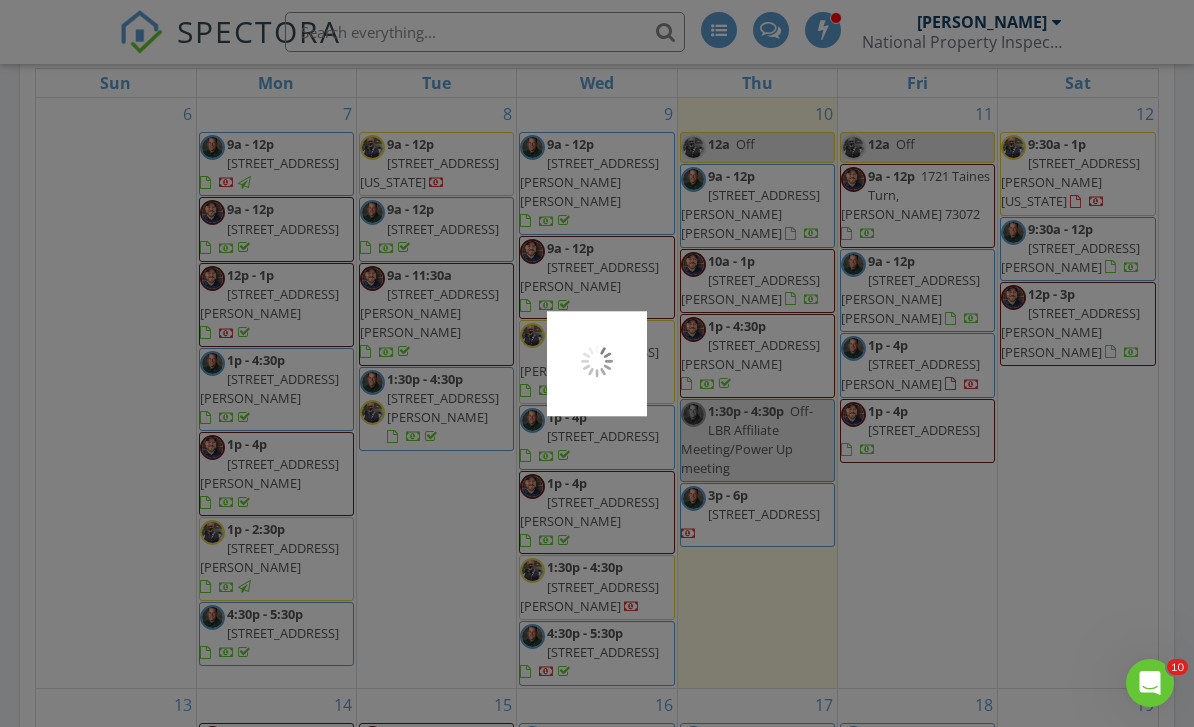 scroll, scrollTop: 973, scrollLeft: 0, axis: vertical 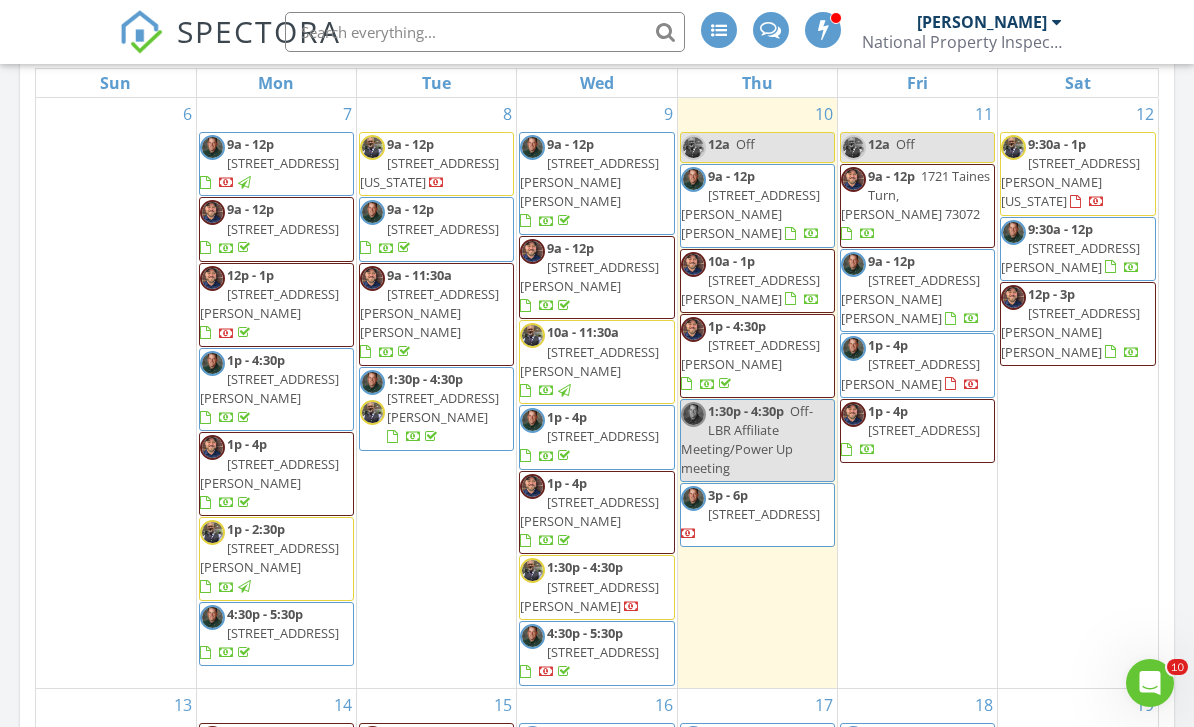 click on "SPECTORA
Mark Schucker
National Property Inspections
Role:
Inspector
Dashboard
New Inspection
Inspections
Calendar
Template Editor
Contacts
Automations
Team
Metrics
Payments
Data Exports
Billing
Conversations
Tasks
Reporting
Advanced
Equipment
Settings
What's New
Sign Out" at bounding box center [597, 32] 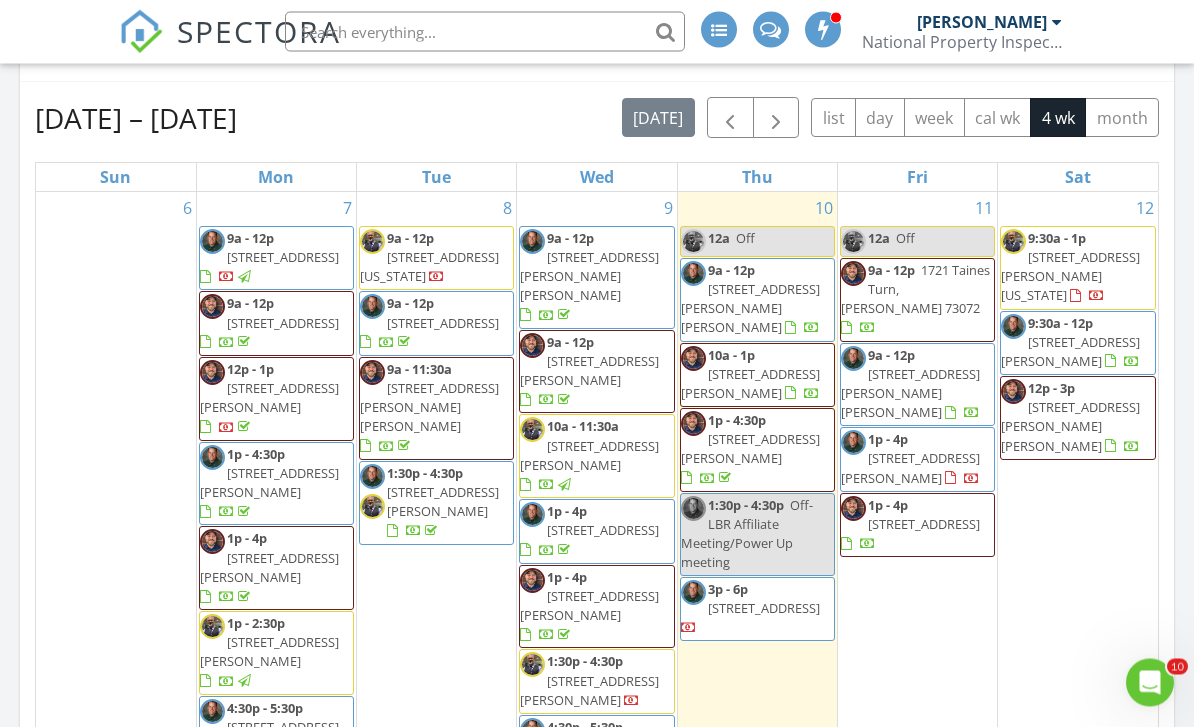 scroll, scrollTop: 879, scrollLeft: 0, axis: vertical 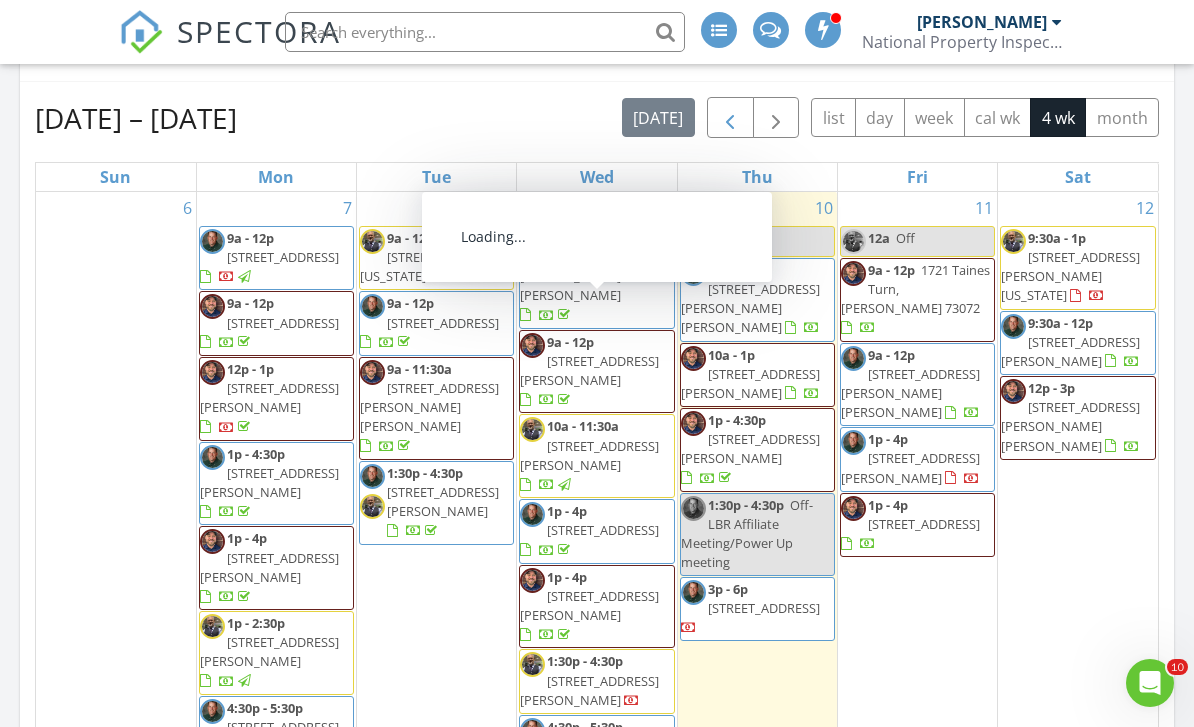 click at bounding box center [730, 118] 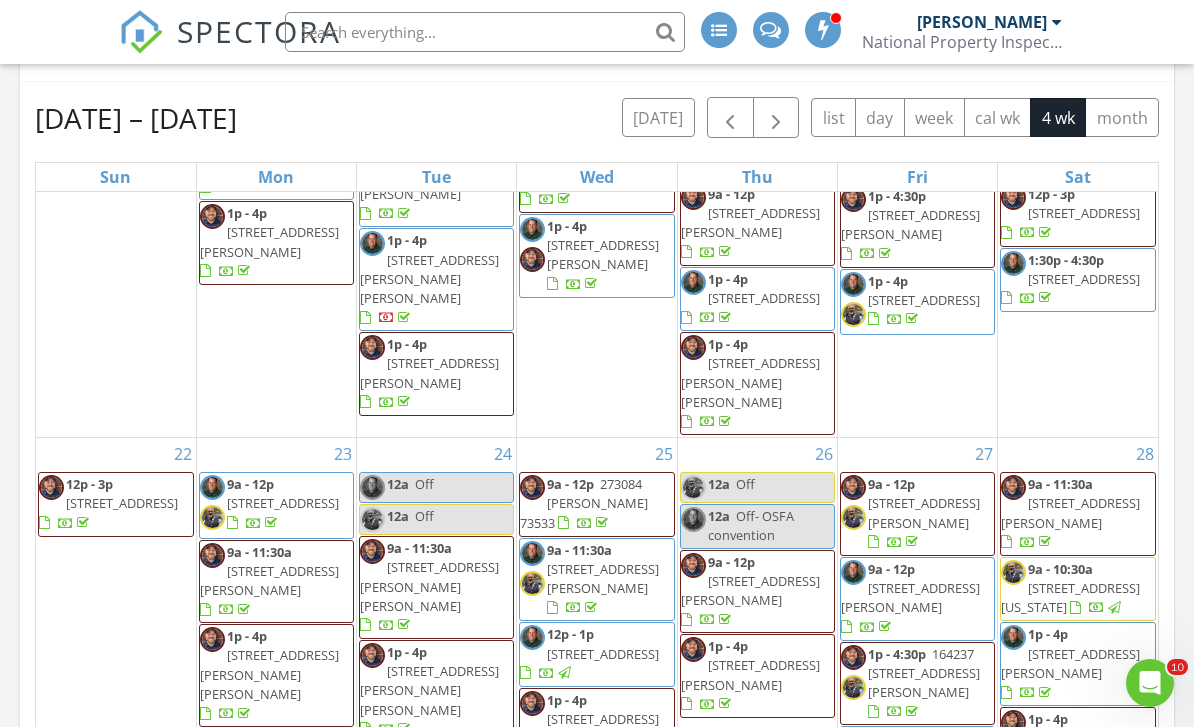 scroll, scrollTop: 670, scrollLeft: 0, axis: vertical 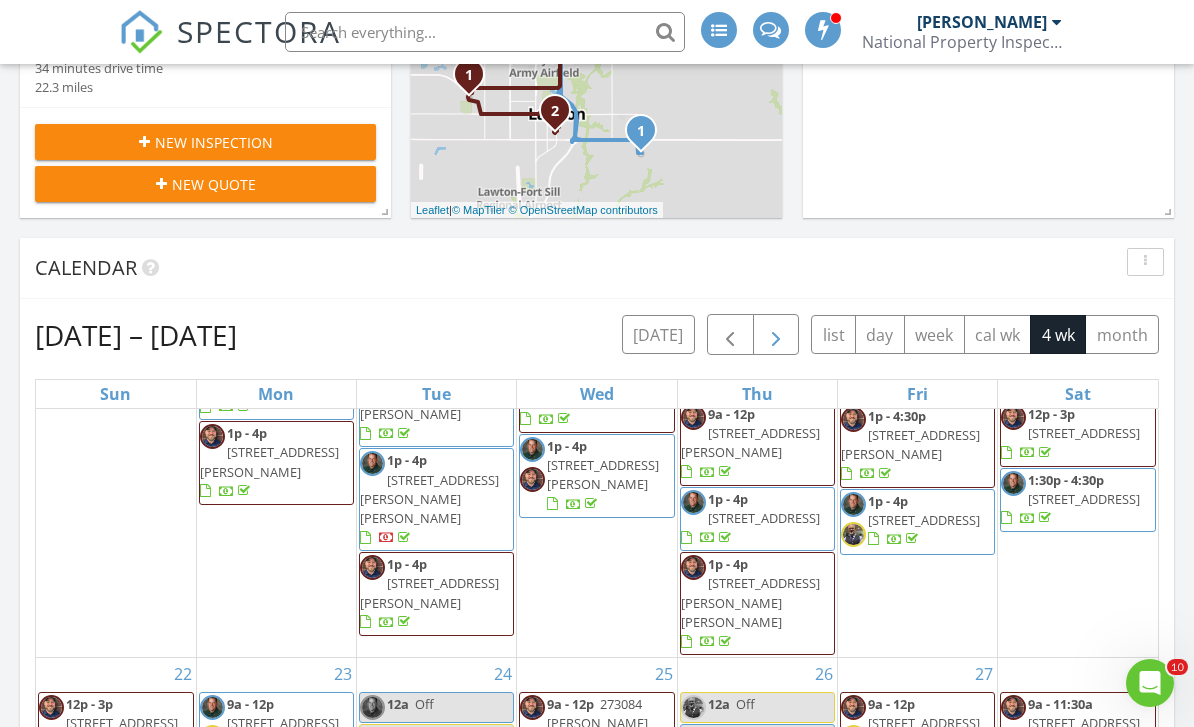 click at bounding box center (776, 335) 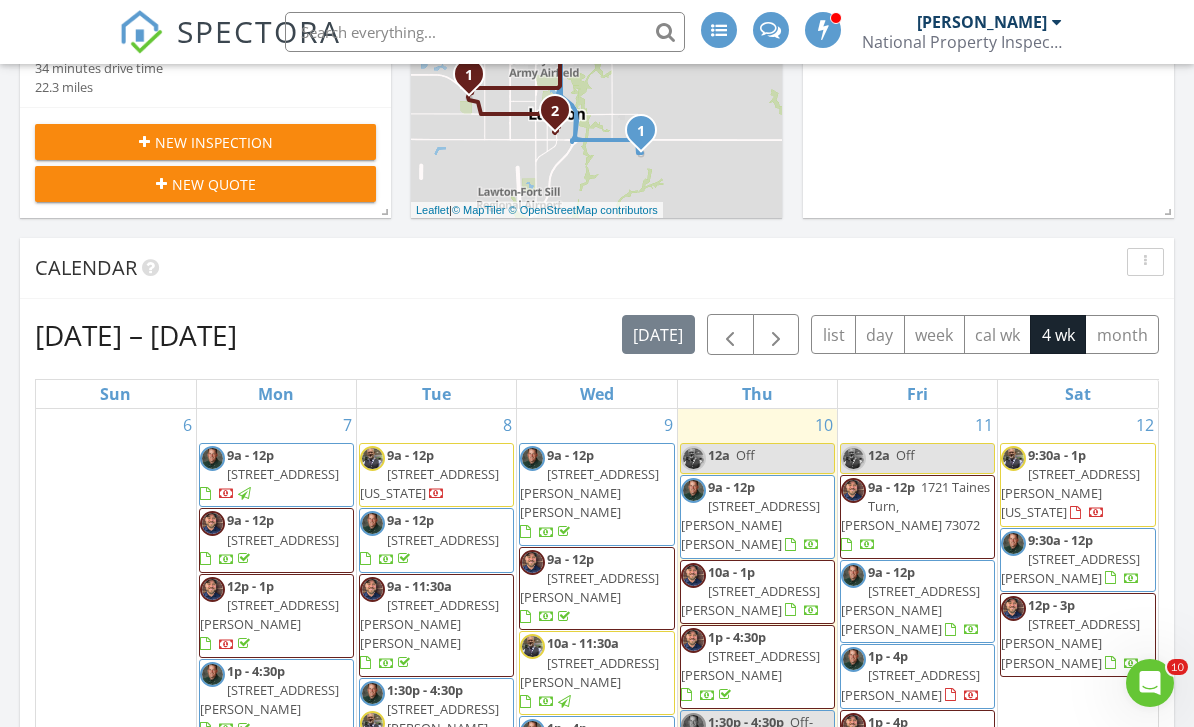 click on "9a - 12p
1904 Gemini St, Altus 73521" at bounding box center [276, 475] 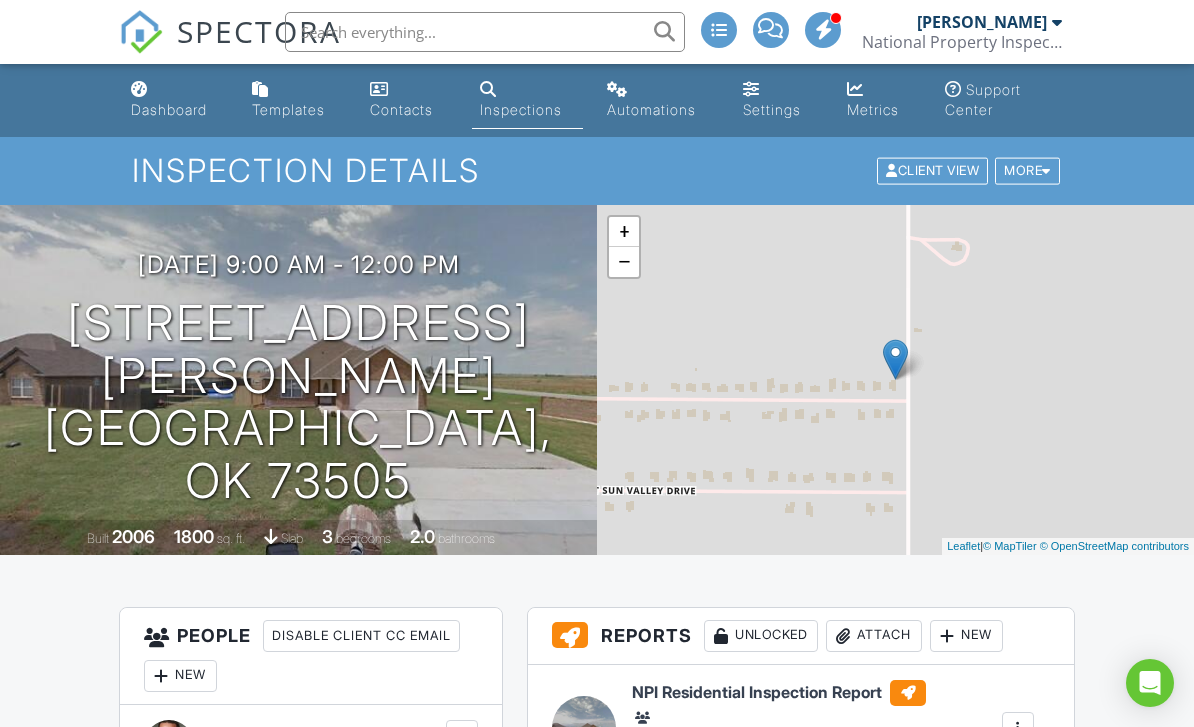 scroll, scrollTop: 0, scrollLeft: 0, axis: both 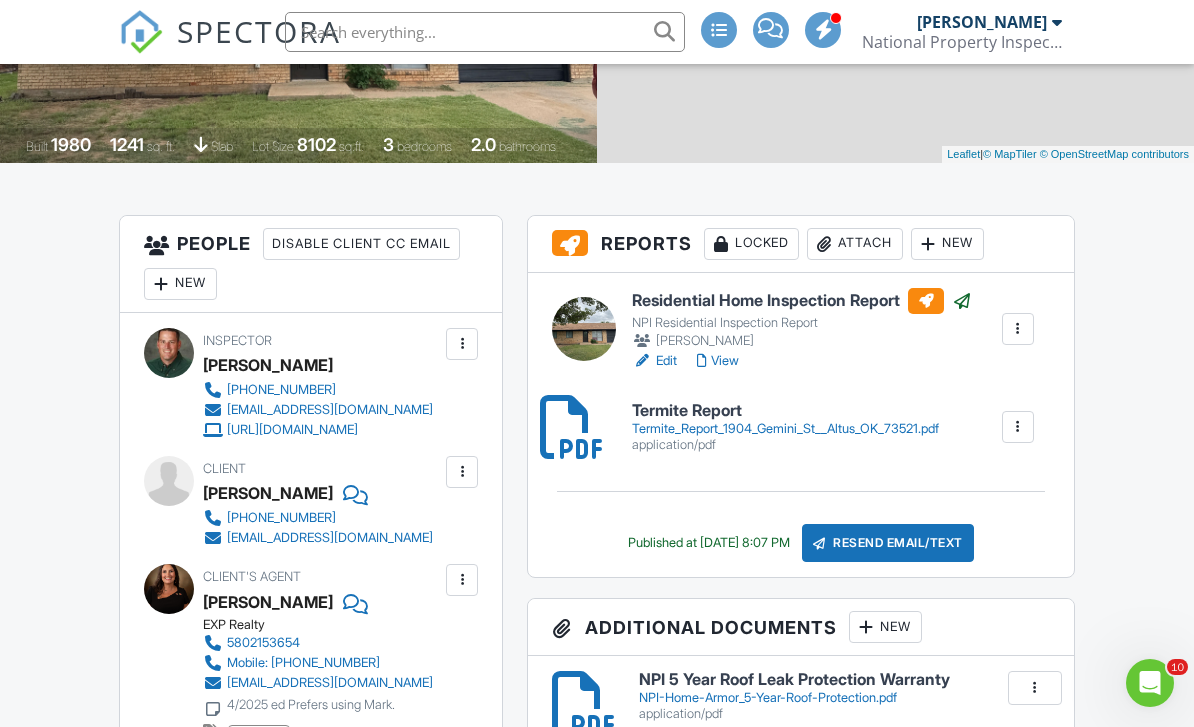 click on "View" at bounding box center (718, 361) 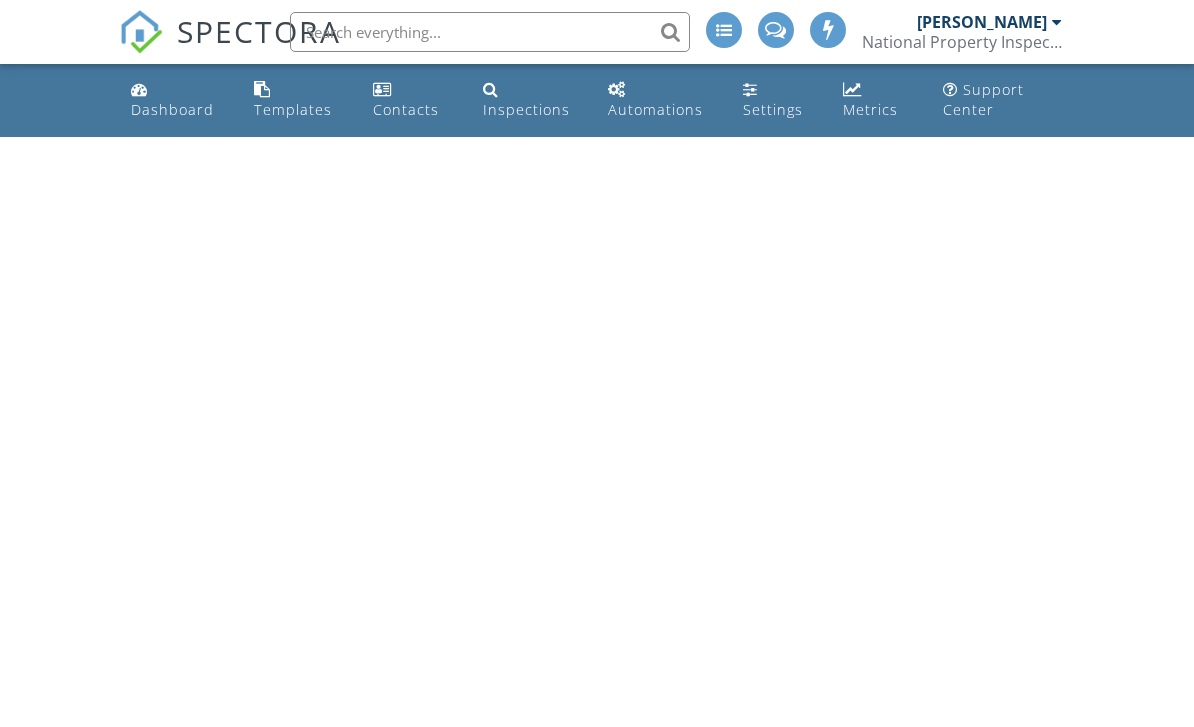 scroll, scrollTop: 0, scrollLeft: 0, axis: both 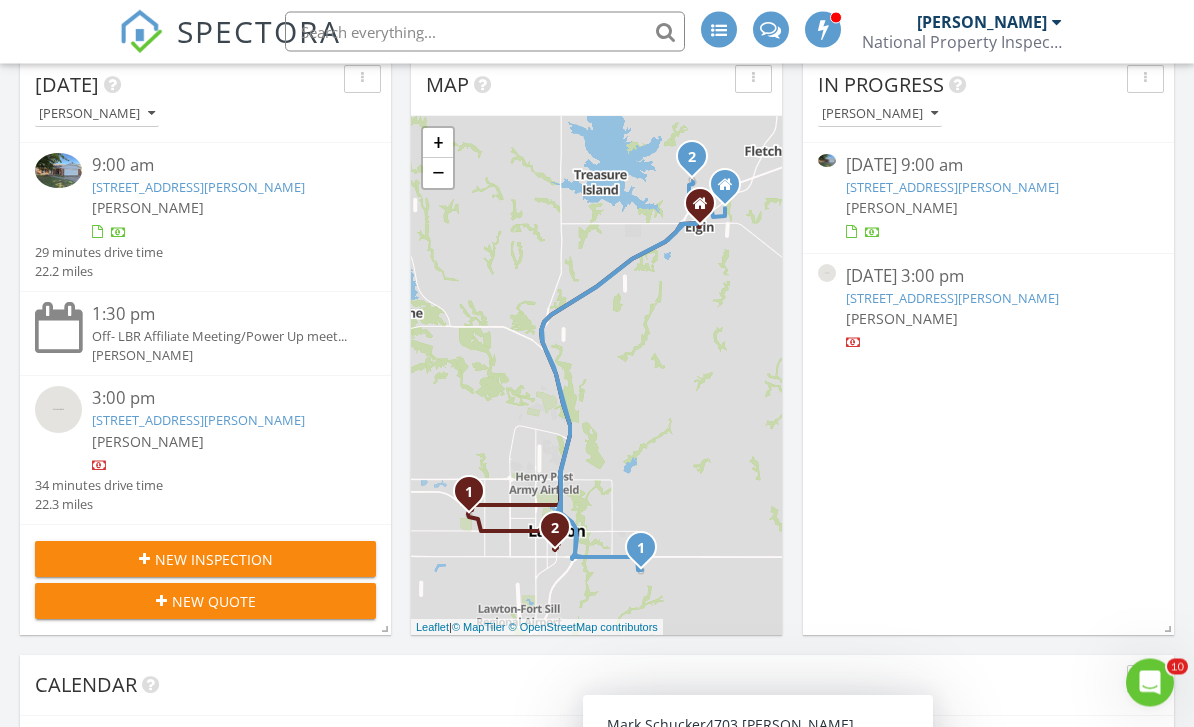 click on "4703 SE Brown St, Lawton, OK 73501" at bounding box center (952, 188) 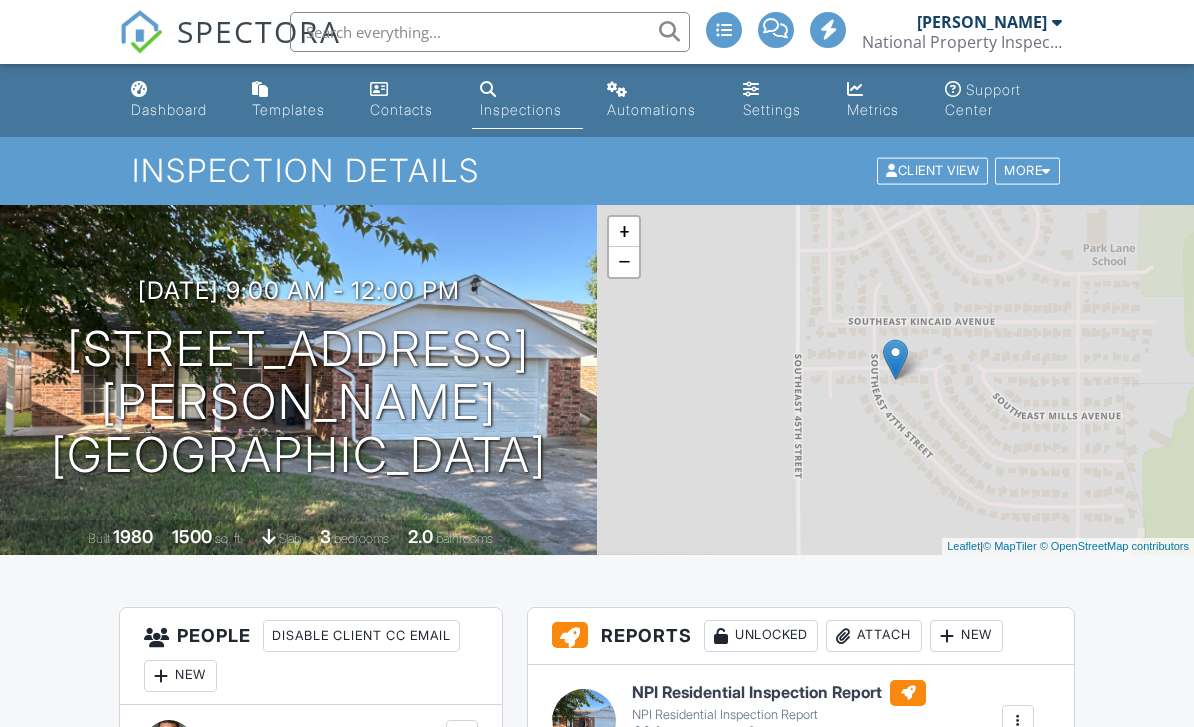 scroll, scrollTop: 0, scrollLeft: 0, axis: both 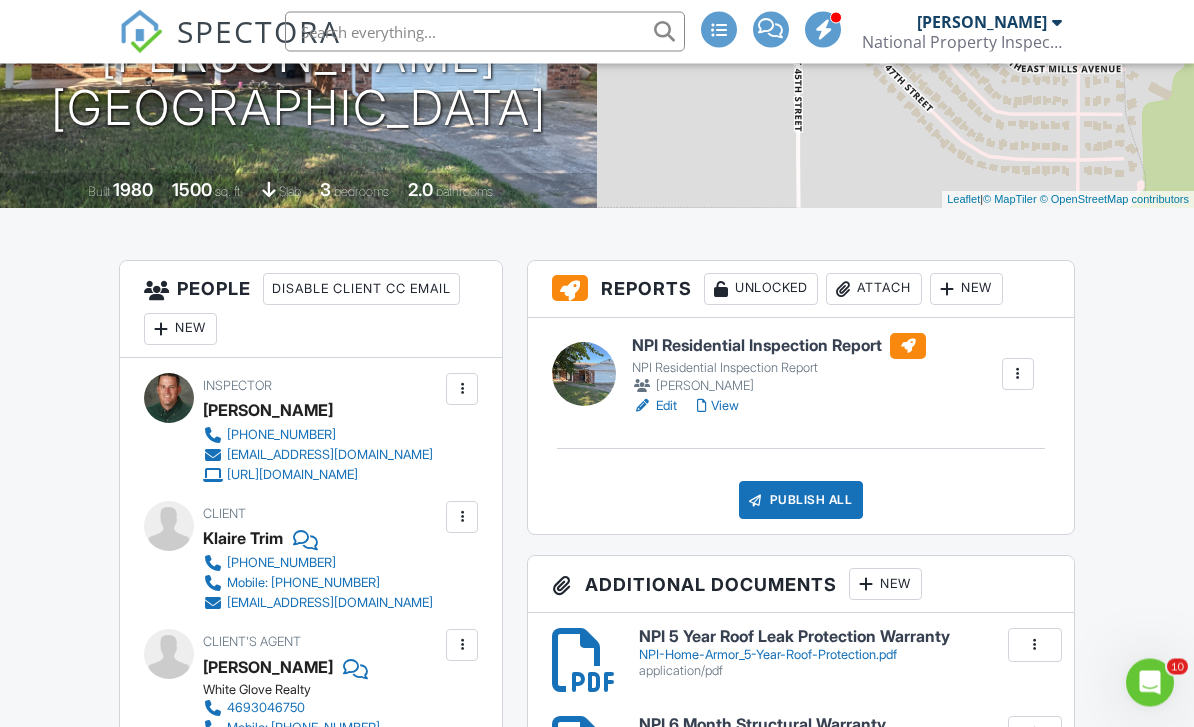 click on "Attach" at bounding box center (874, 290) 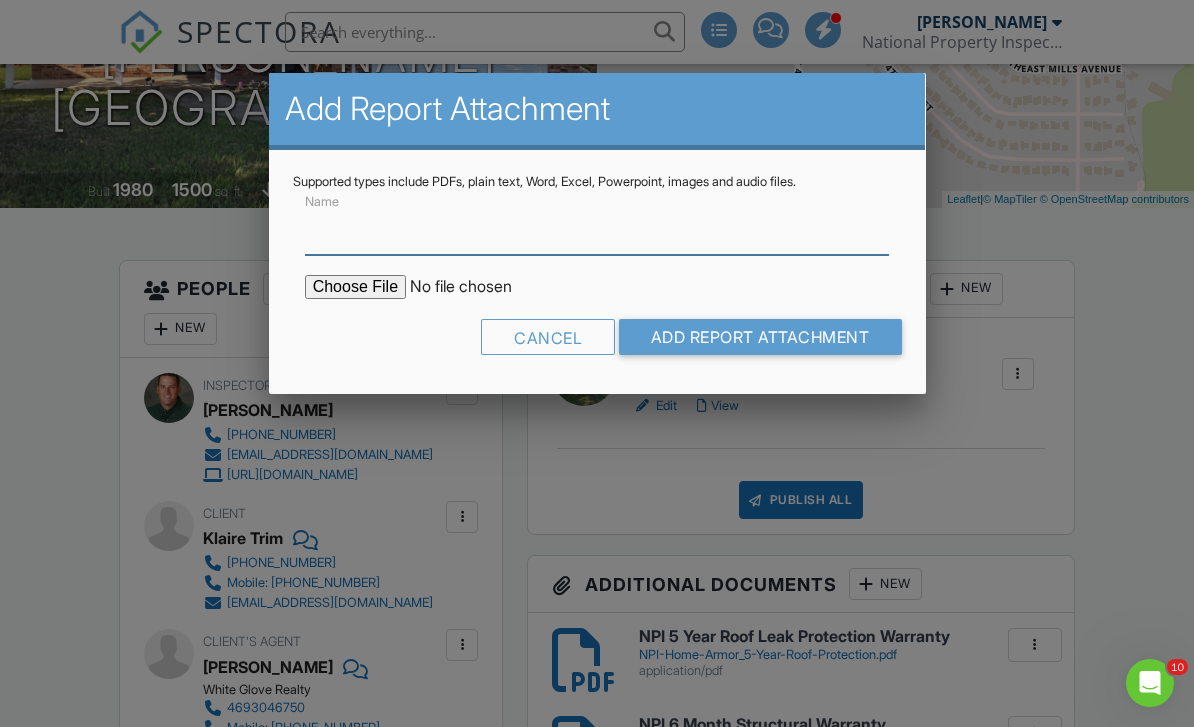 scroll, scrollTop: 346, scrollLeft: 0, axis: vertical 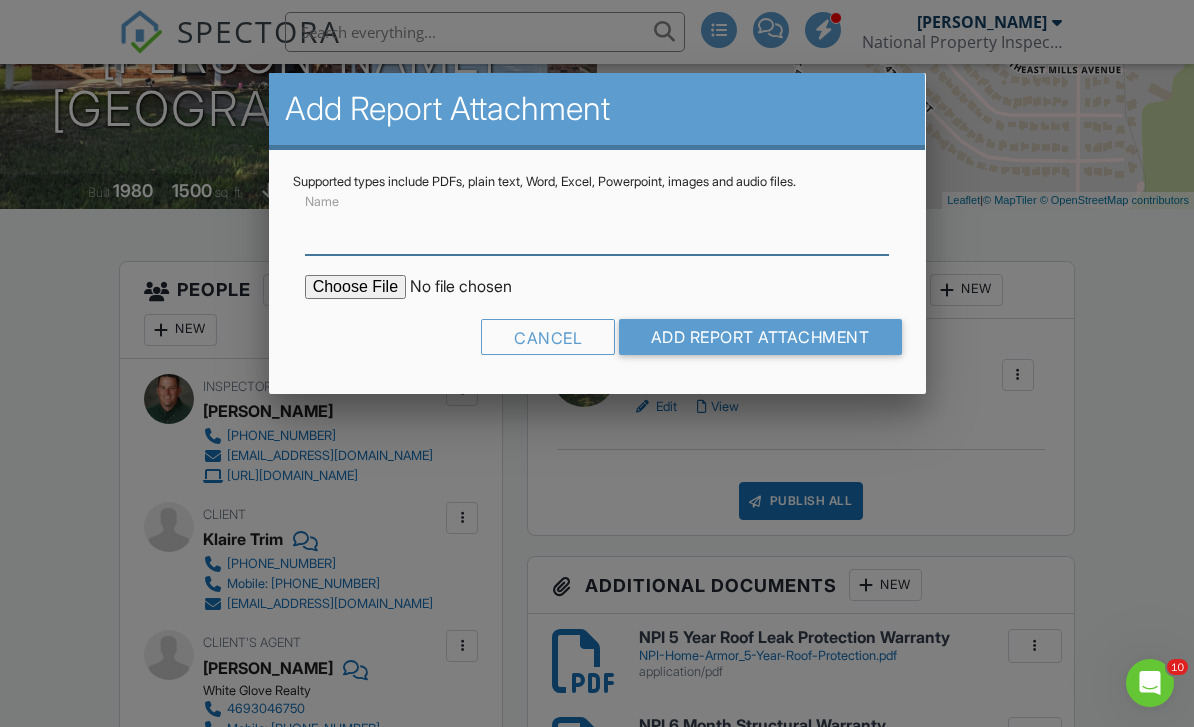 click on "Name" at bounding box center (597, 230) 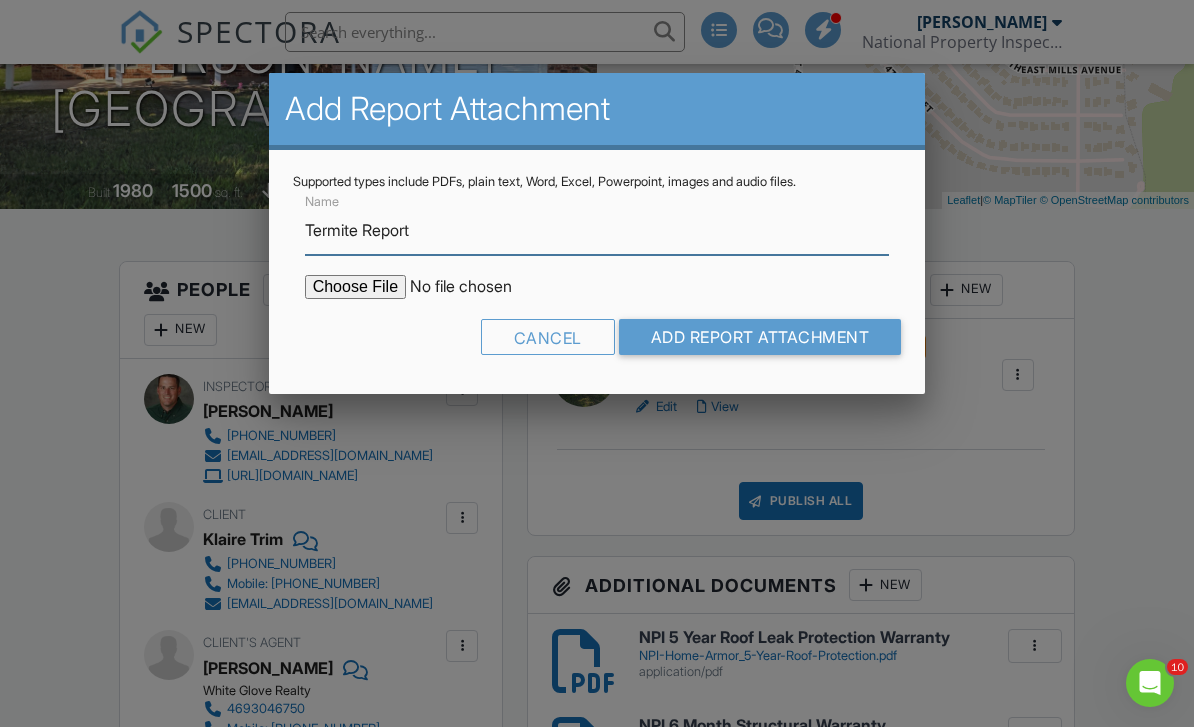 type on "Termite Report" 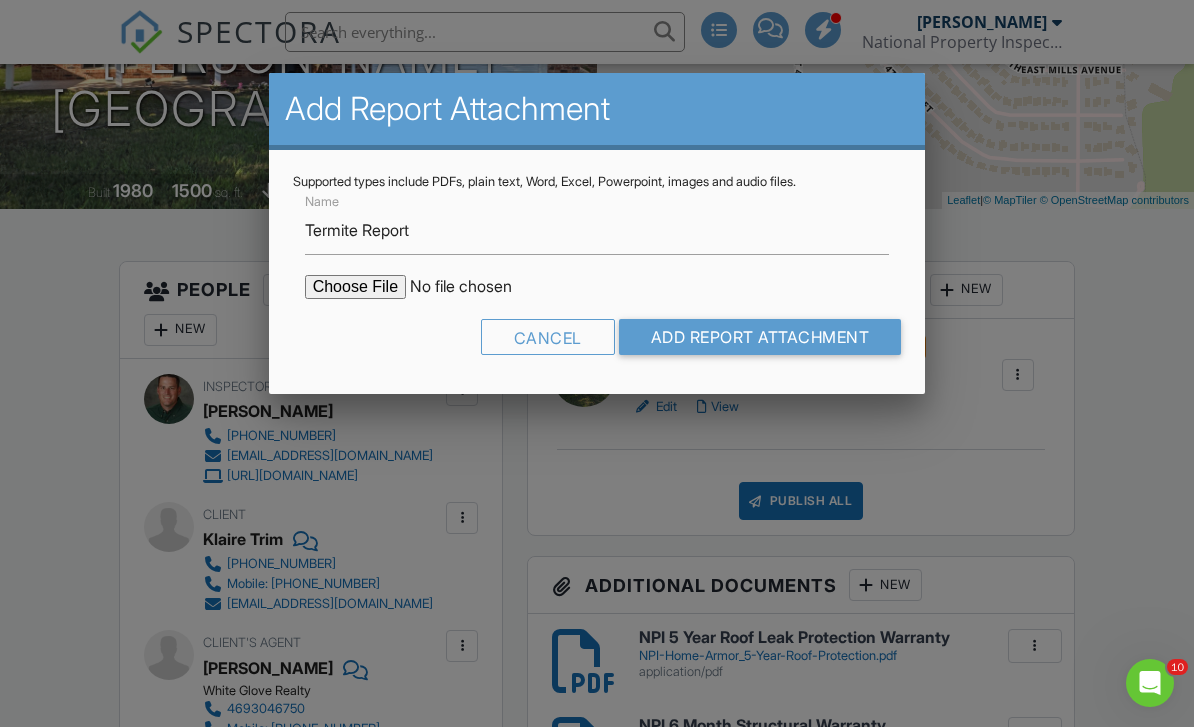 click at bounding box center [475, 287] 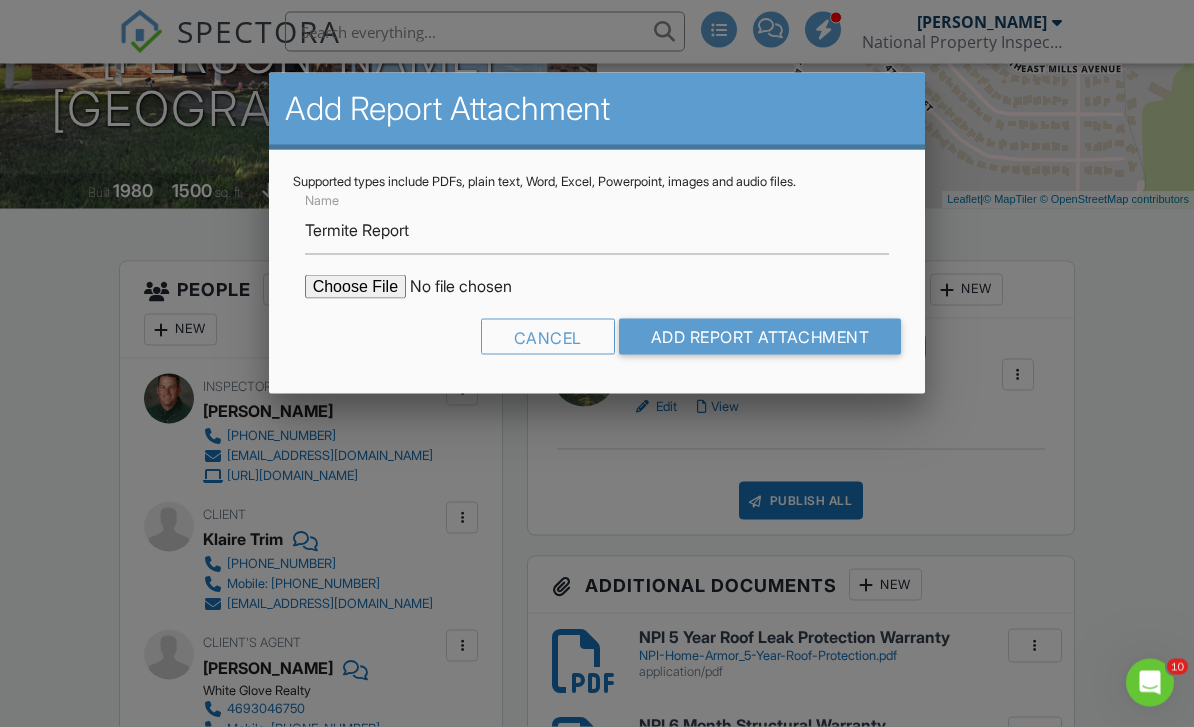 click at bounding box center (475, 287) 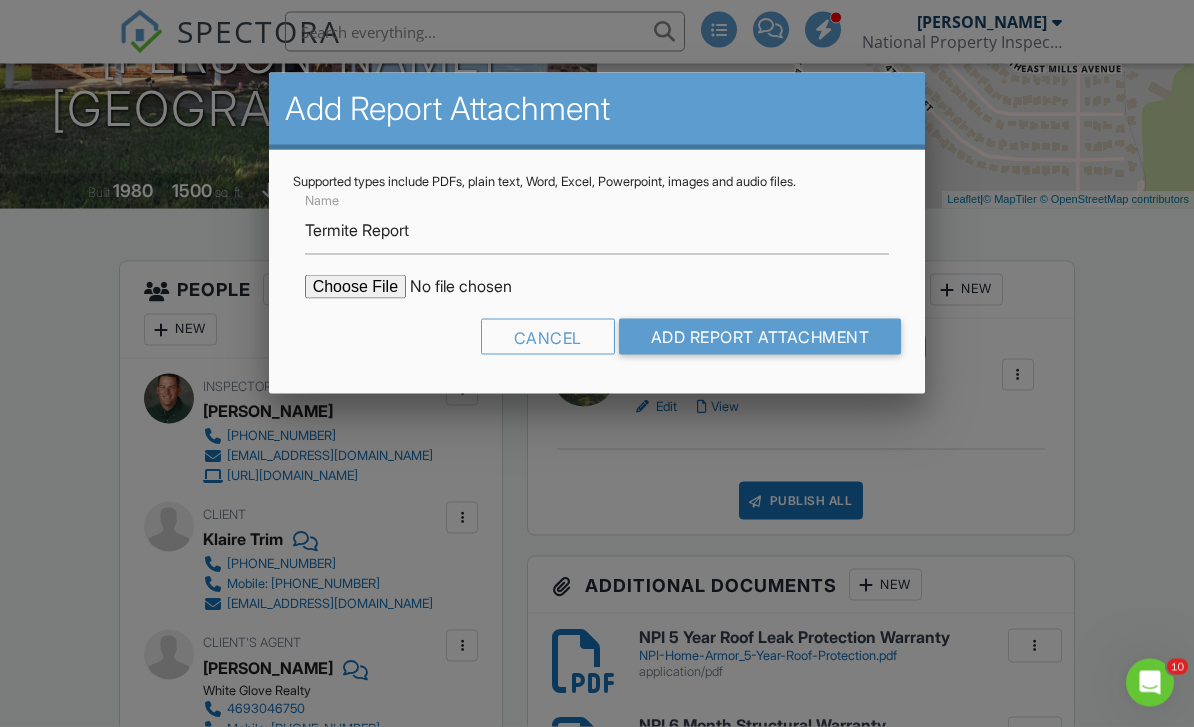 type on "C:\fakepath\Termite Report 4703 SE Brown St, Lawton OK 73501.pdf" 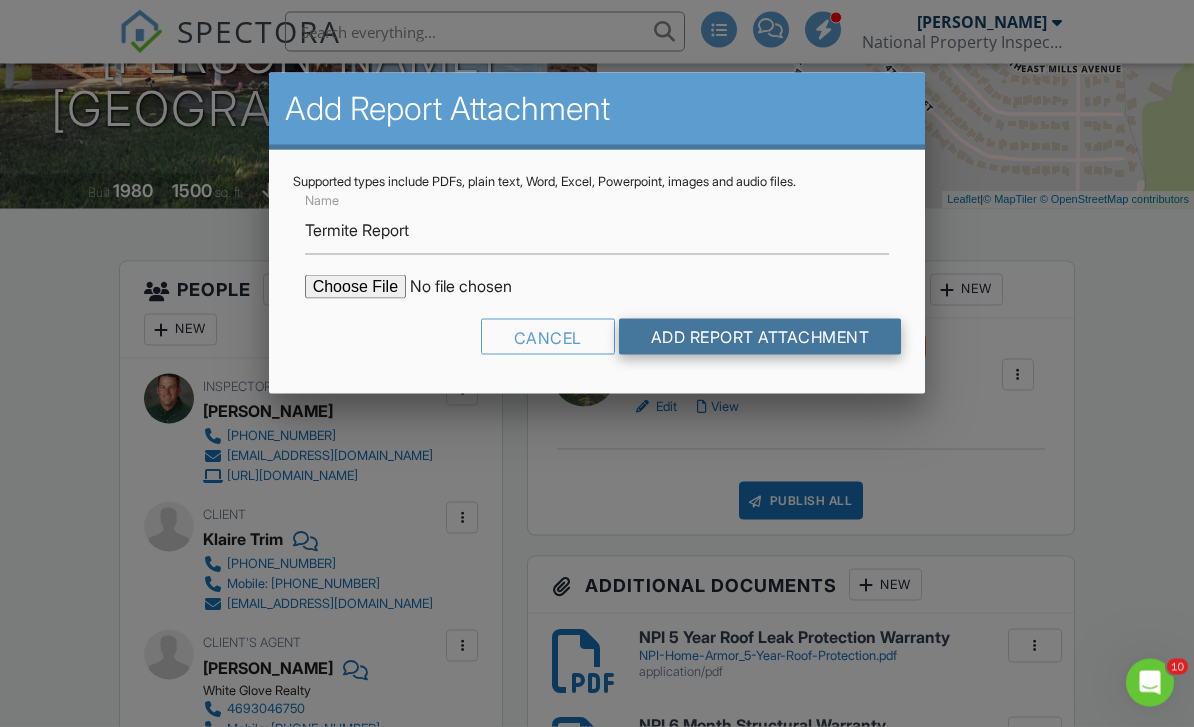 scroll, scrollTop: 347, scrollLeft: 0, axis: vertical 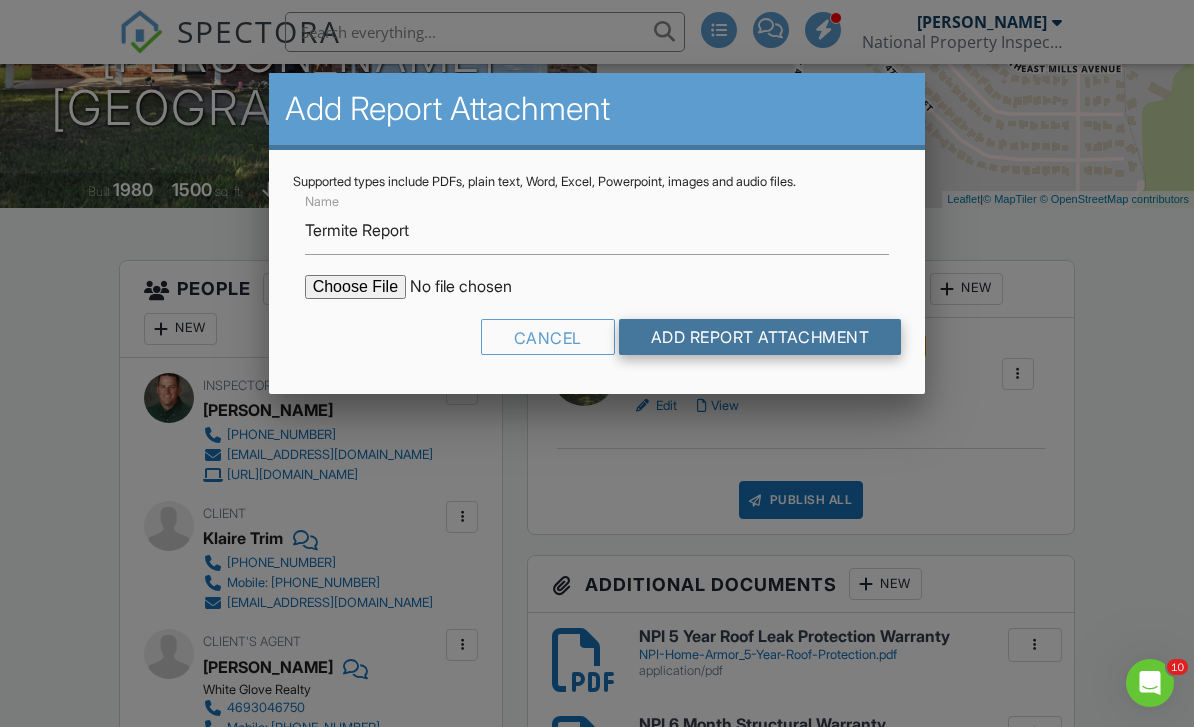 click on "Add Report Attachment" at bounding box center (760, 337) 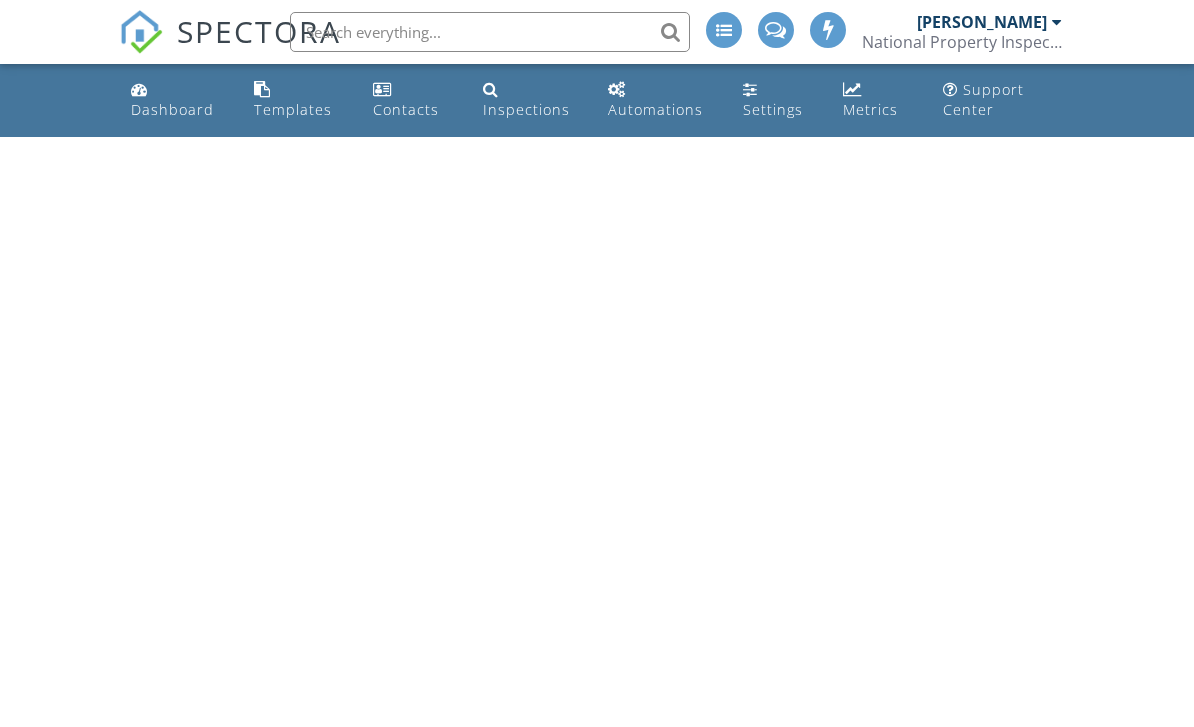 scroll, scrollTop: 0, scrollLeft: 0, axis: both 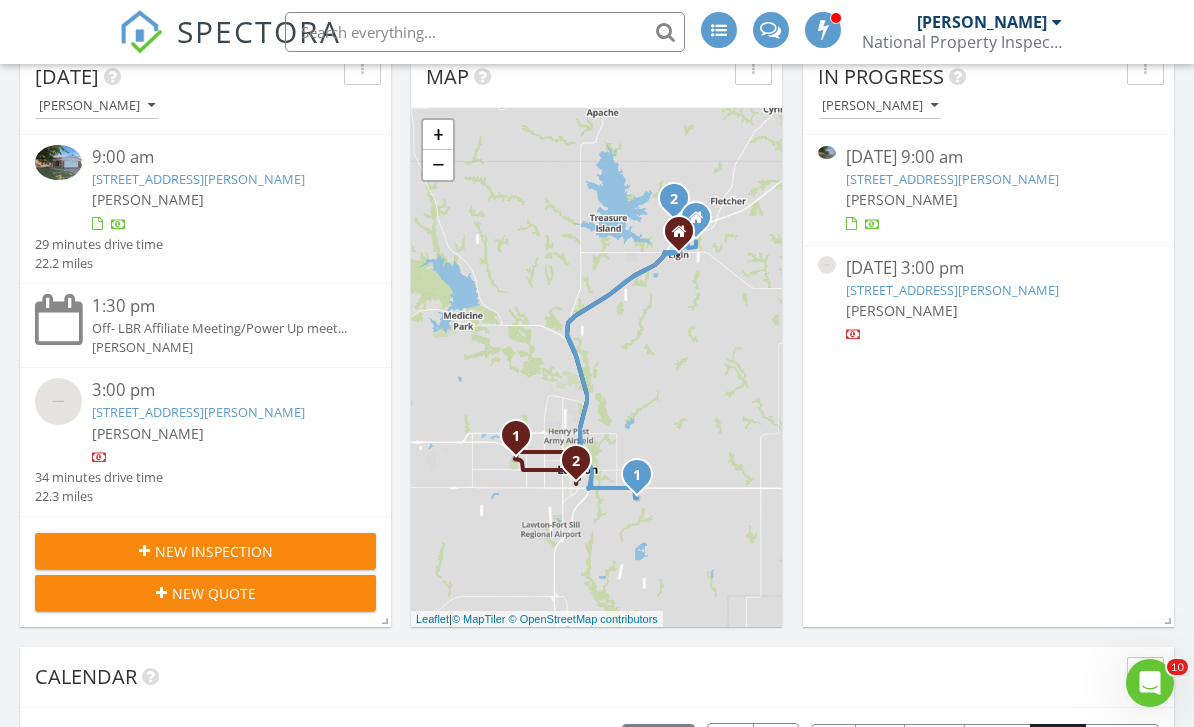 click on "4703 SE Brown St, Lawton, OK 73501" at bounding box center (952, 179) 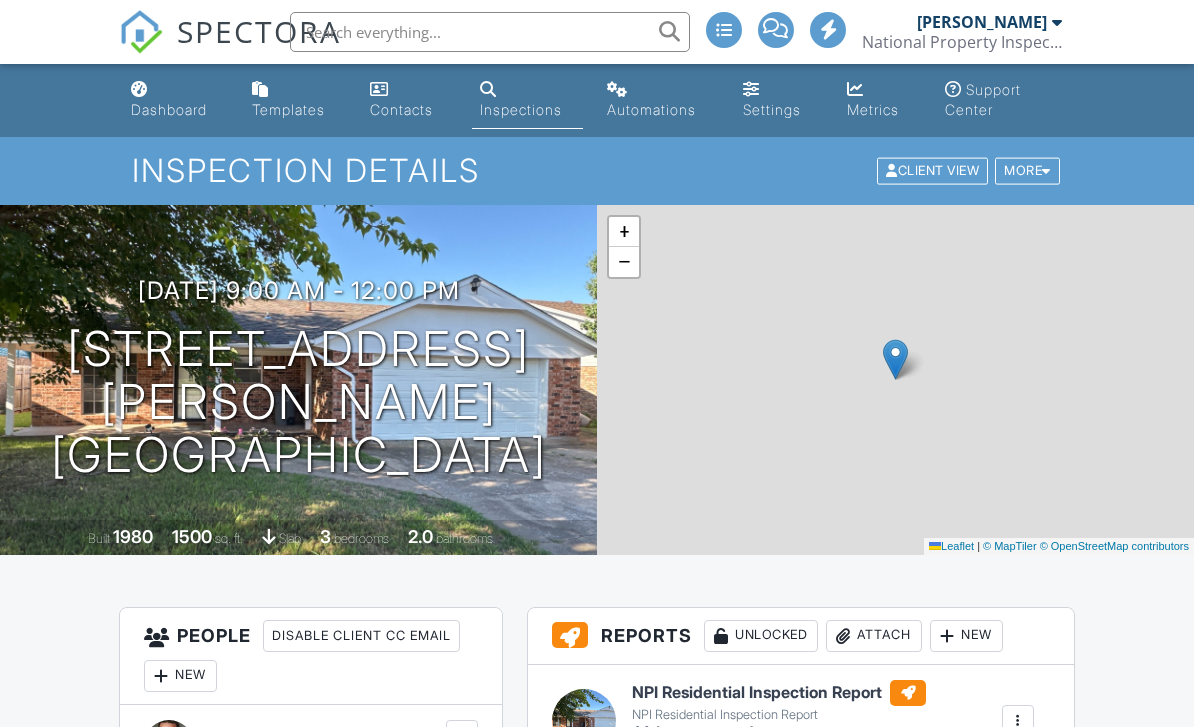 scroll, scrollTop: 0, scrollLeft: 0, axis: both 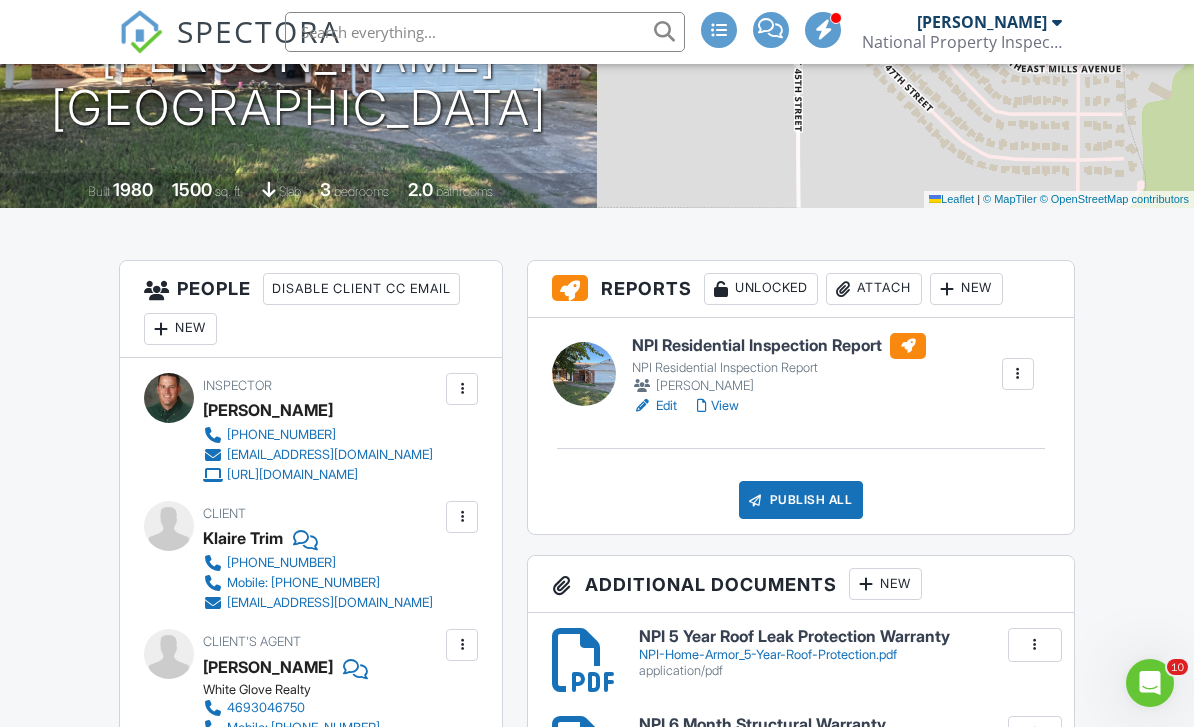 click on "Attach" at bounding box center [874, 289] 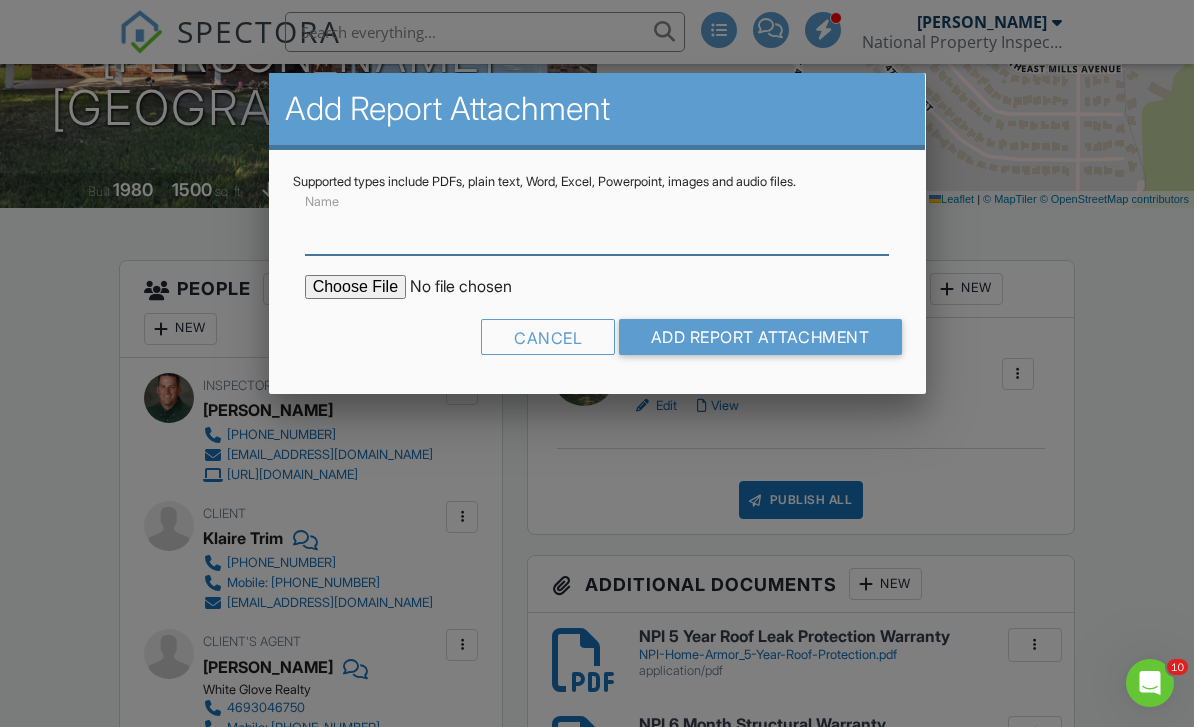 scroll, scrollTop: 346, scrollLeft: 0, axis: vertical 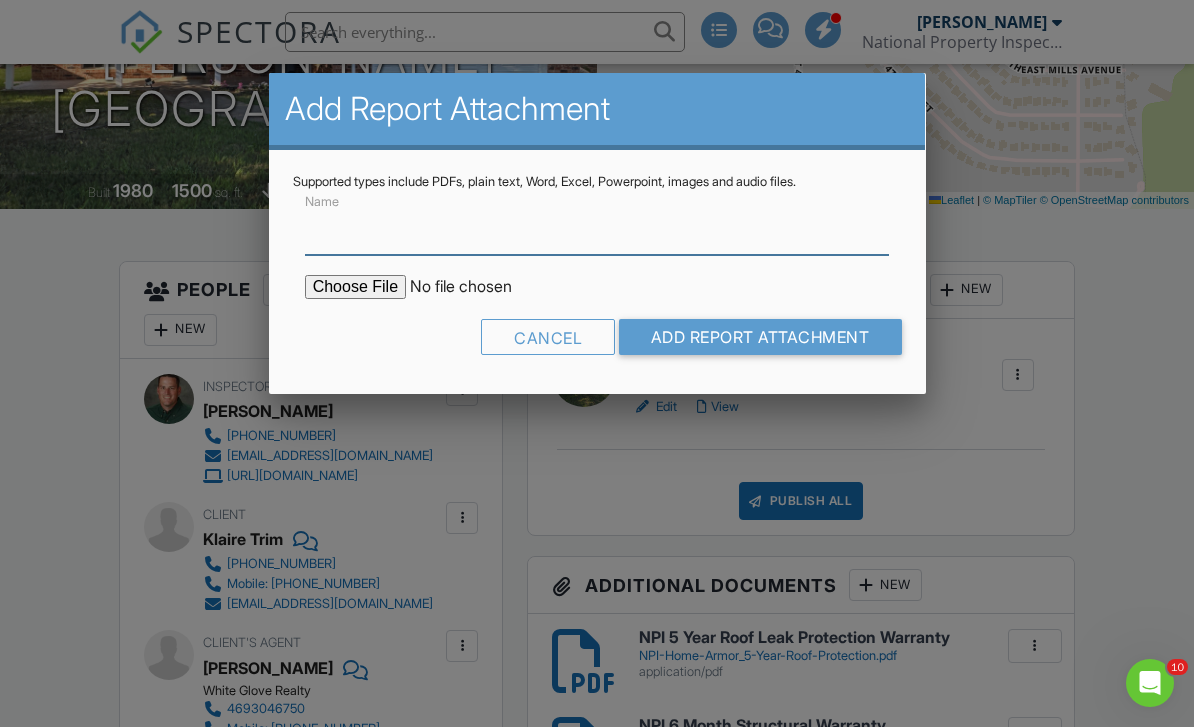click on "Name" at bounding box center (597, 230) 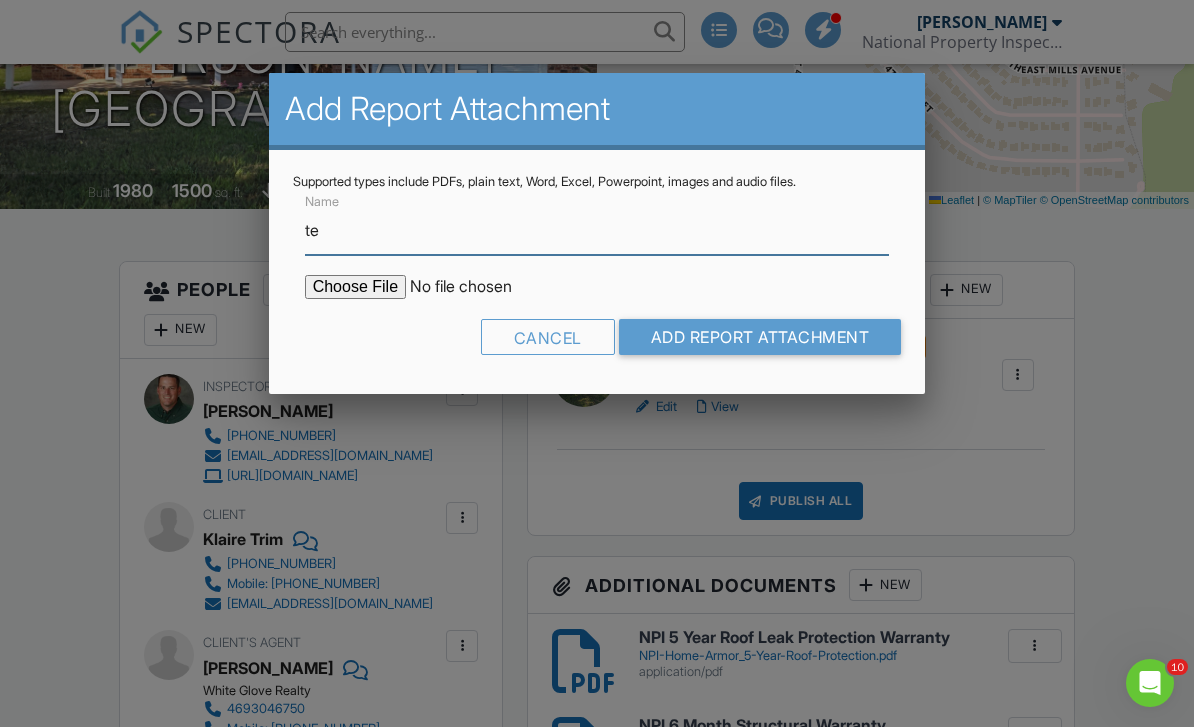type on "t" 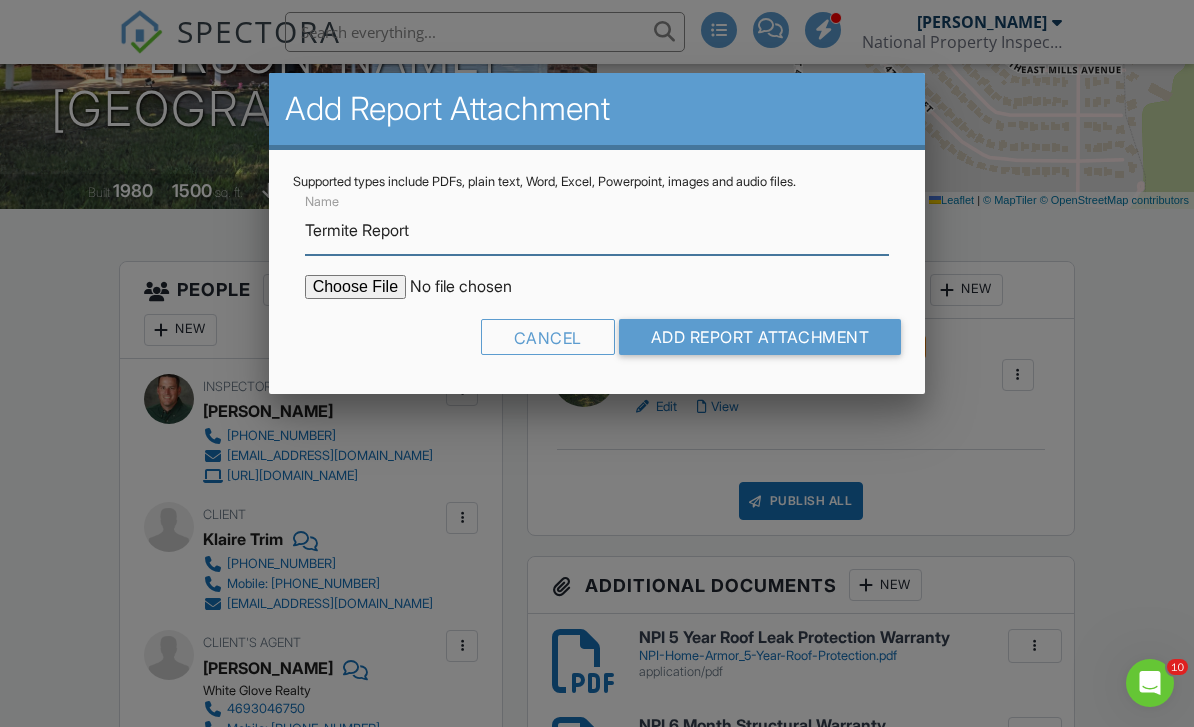 type on "Termite Report" 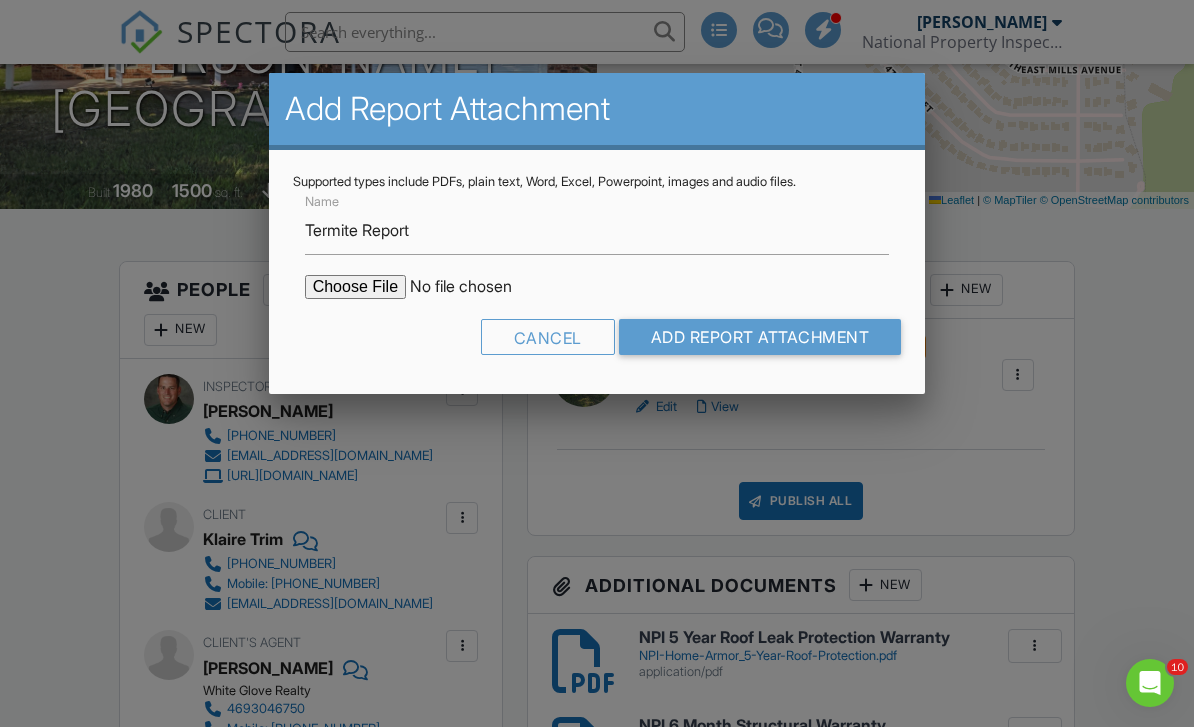 click at bounding box center [475, 287] 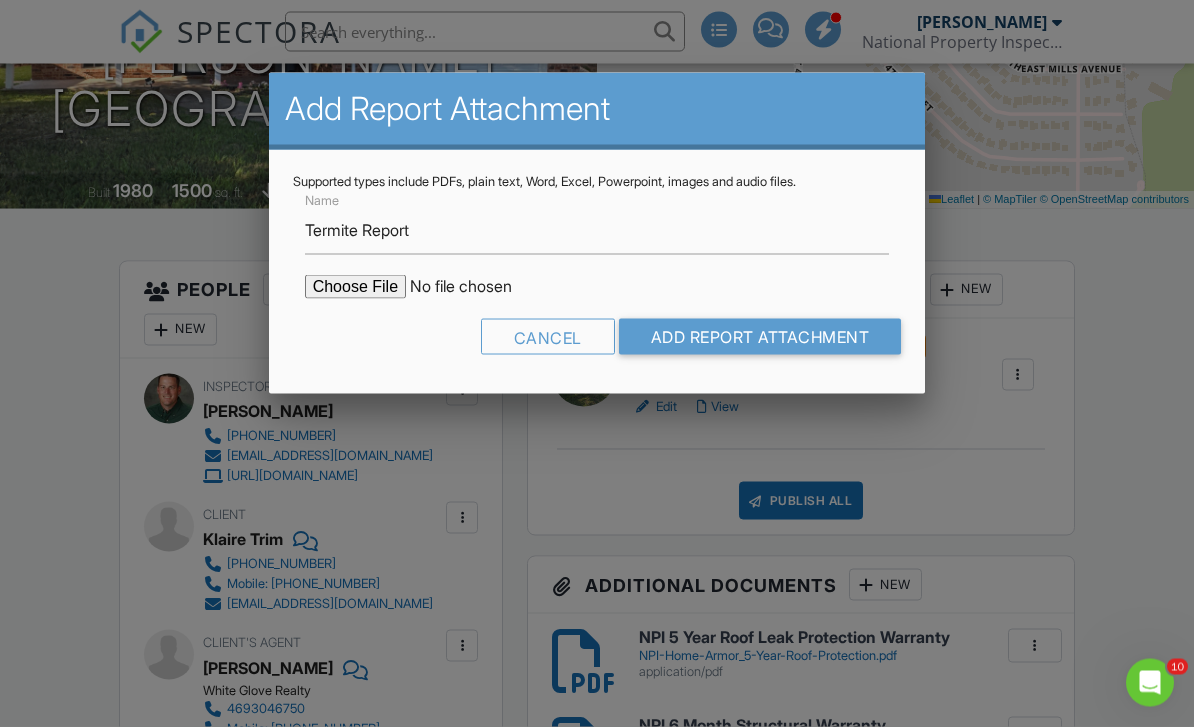 type on "C:\fakepath\Termite Report 4703 SE Brown St, Lawton OK 73501.pdf" 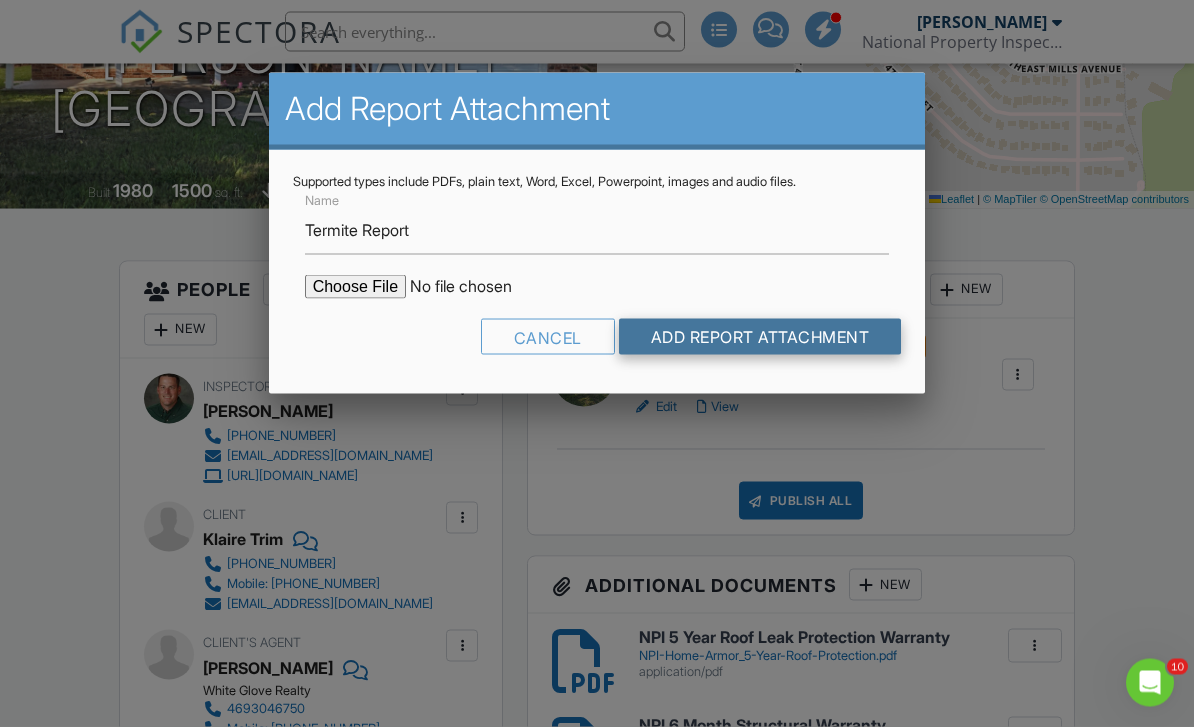 scroll, scrollTop: 347, scrollLeft: 0, axis: vertical 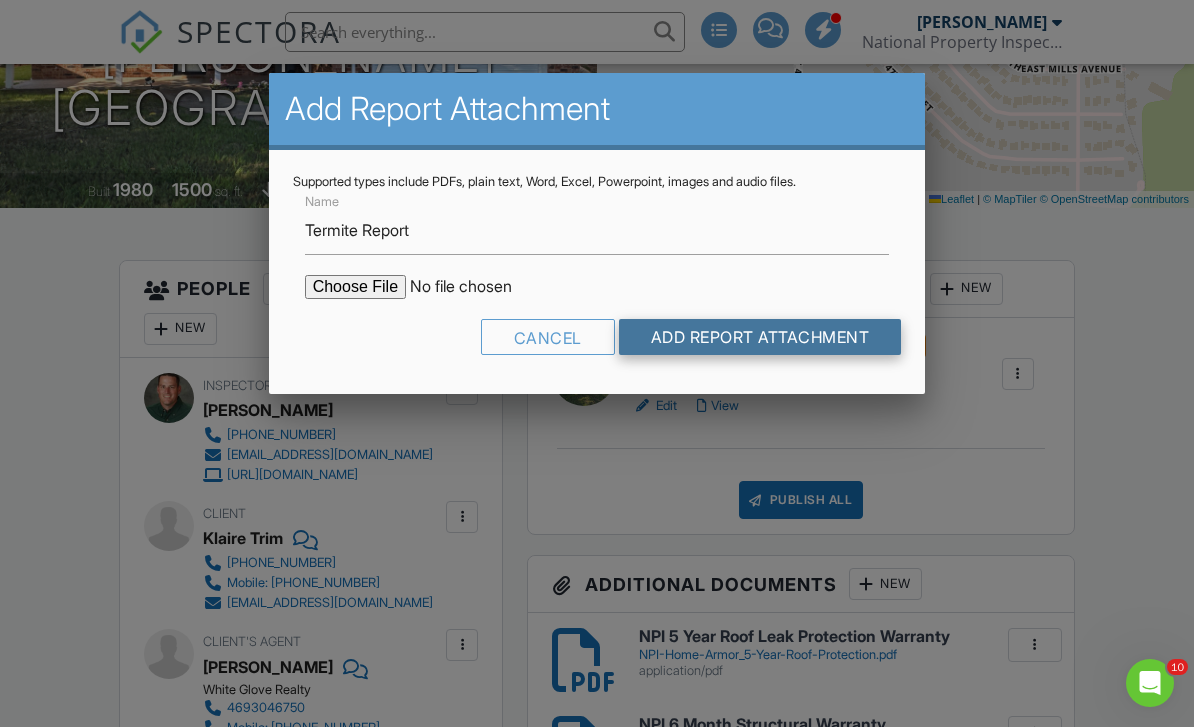 click on "Add Report Attachment" at bounding box center (760, 337) 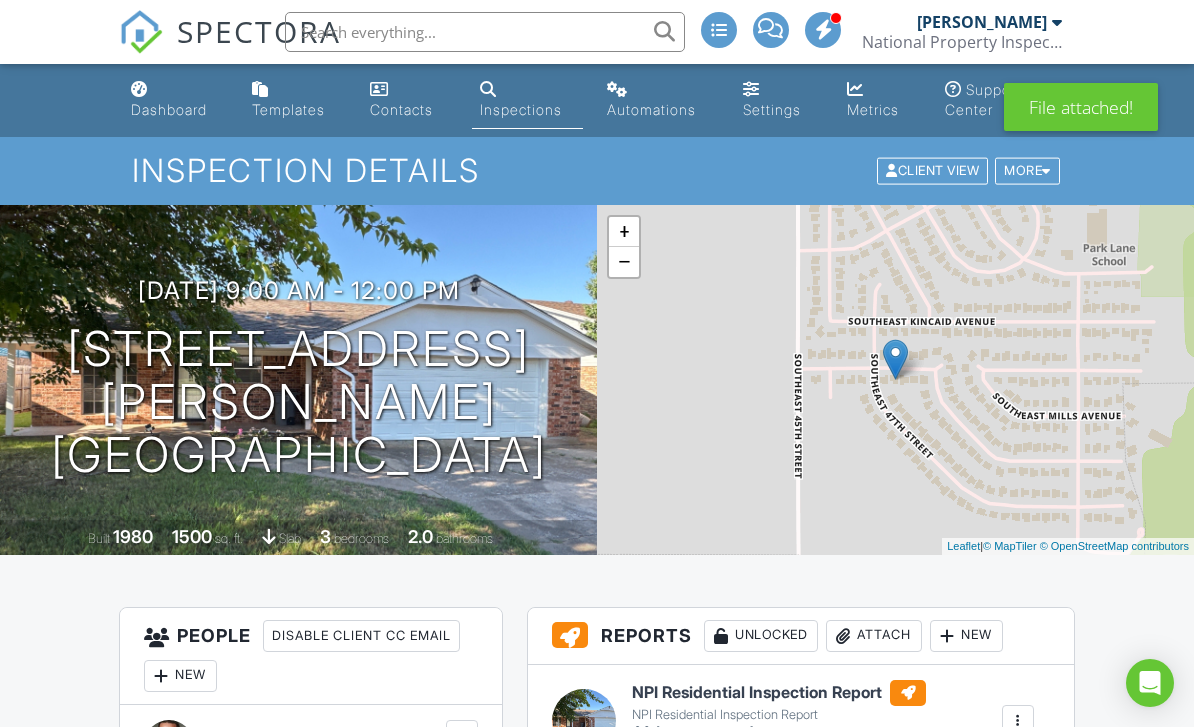 scroll, scrollTop: 0, scrollLeft: 0, axis: both 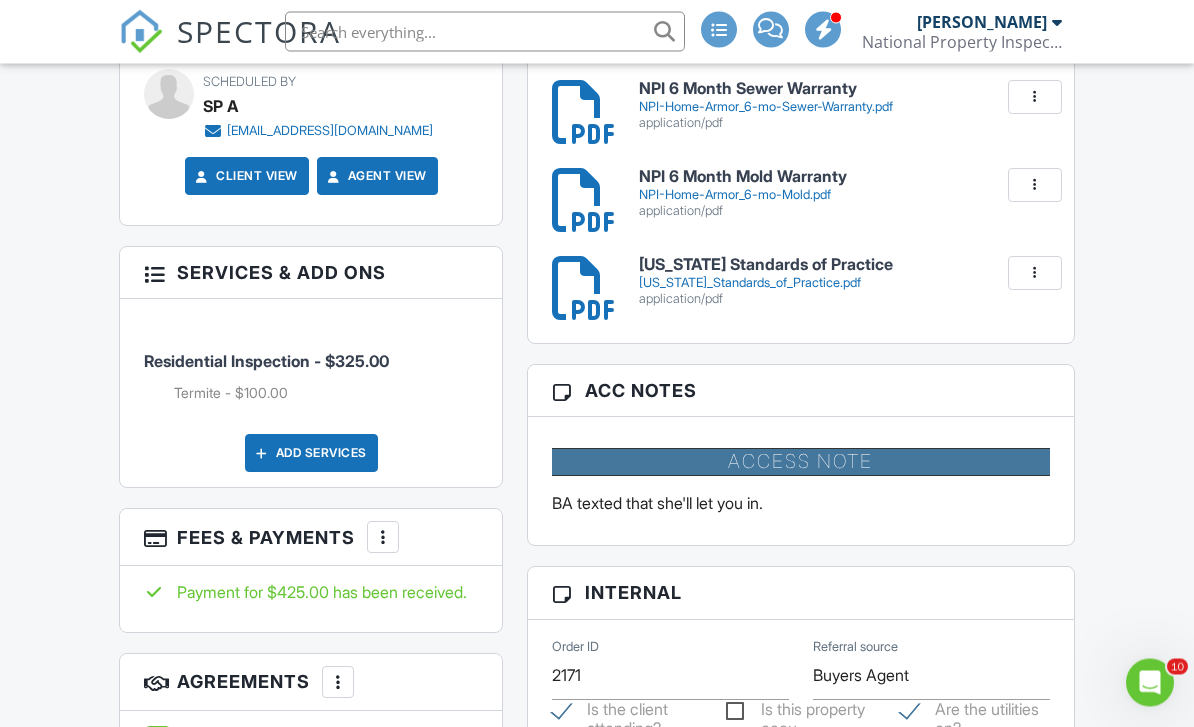 click on "More" at bounding box center (383, 538) 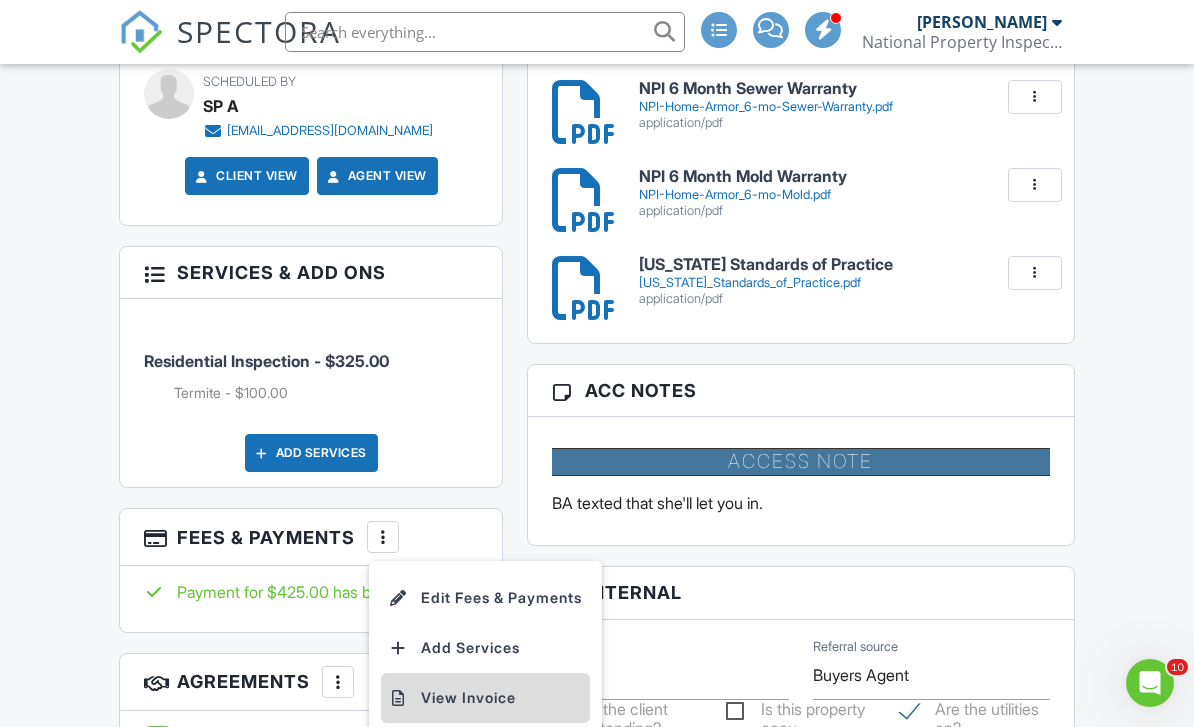 click on "View Invoice" at bounding box center [485, 698] 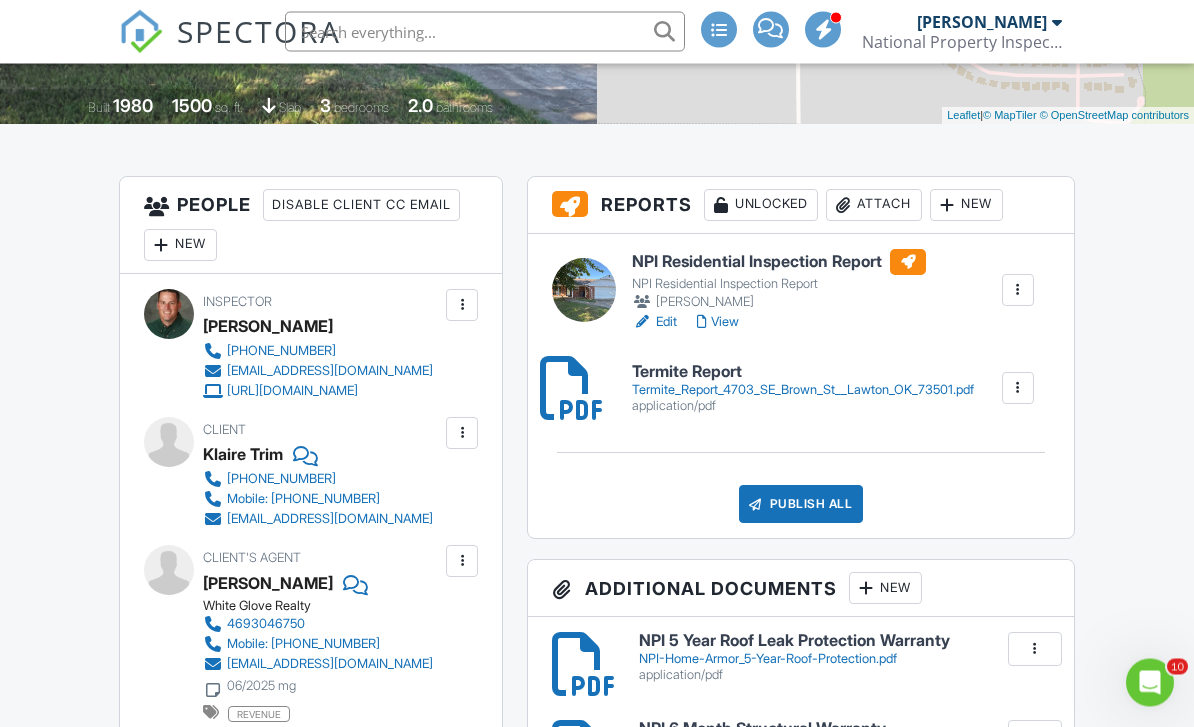 scroll, scrollTop: 408, scrollLeft: 0, axis: vertical 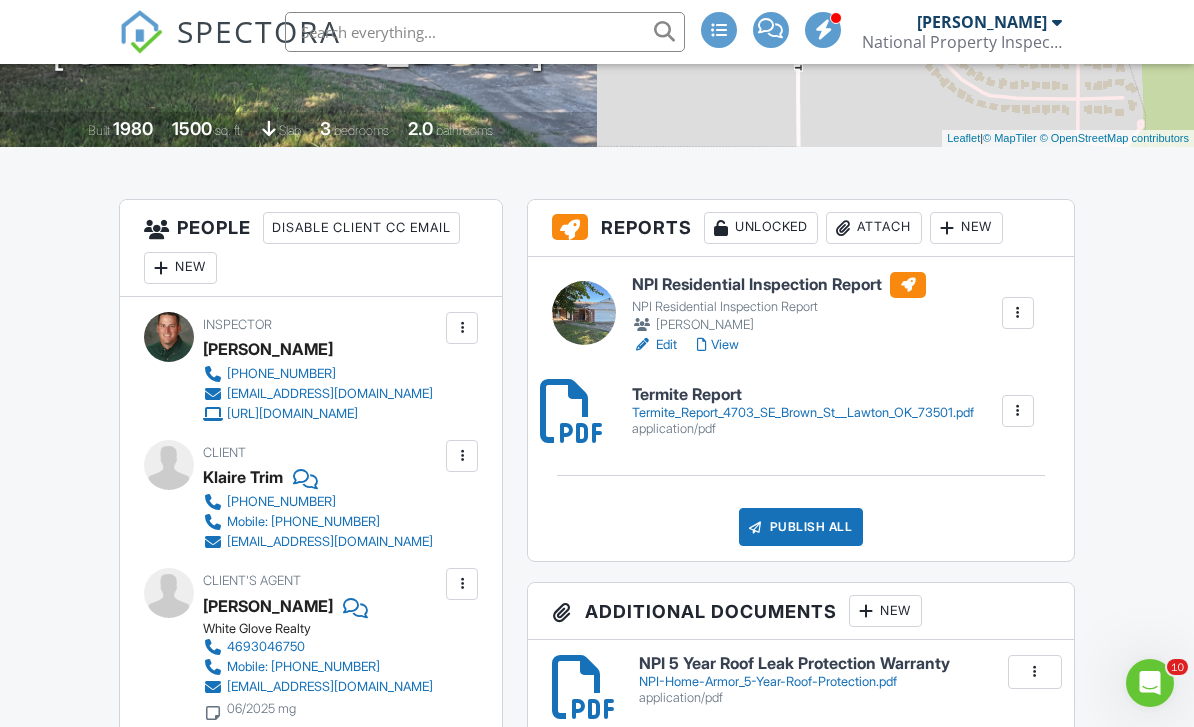 click on "Attach" at bounding box center [874, 228] 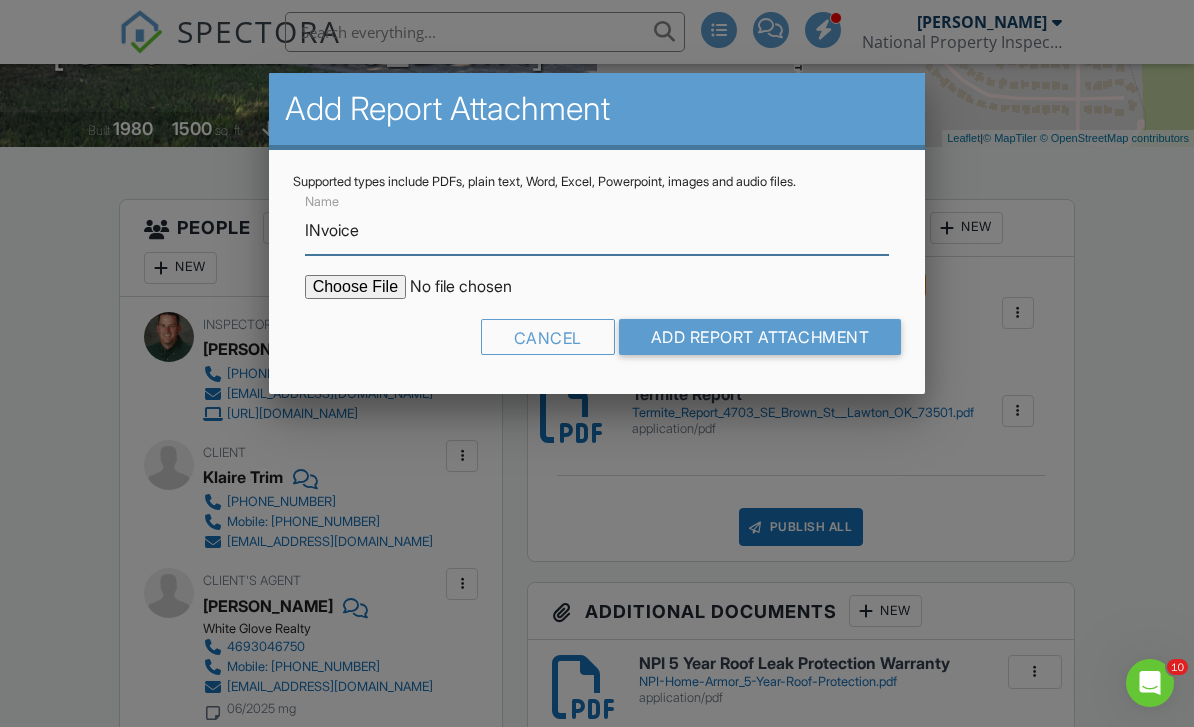 type on "INvoice" 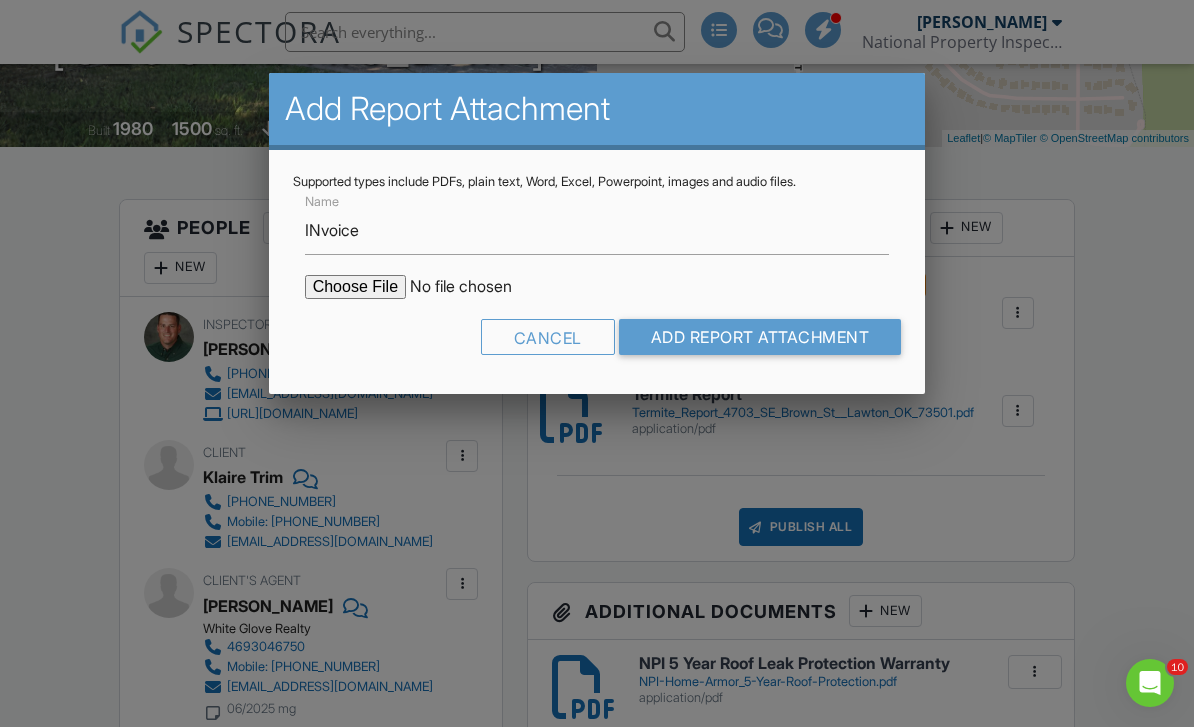 click at bounding box center [475, 287] 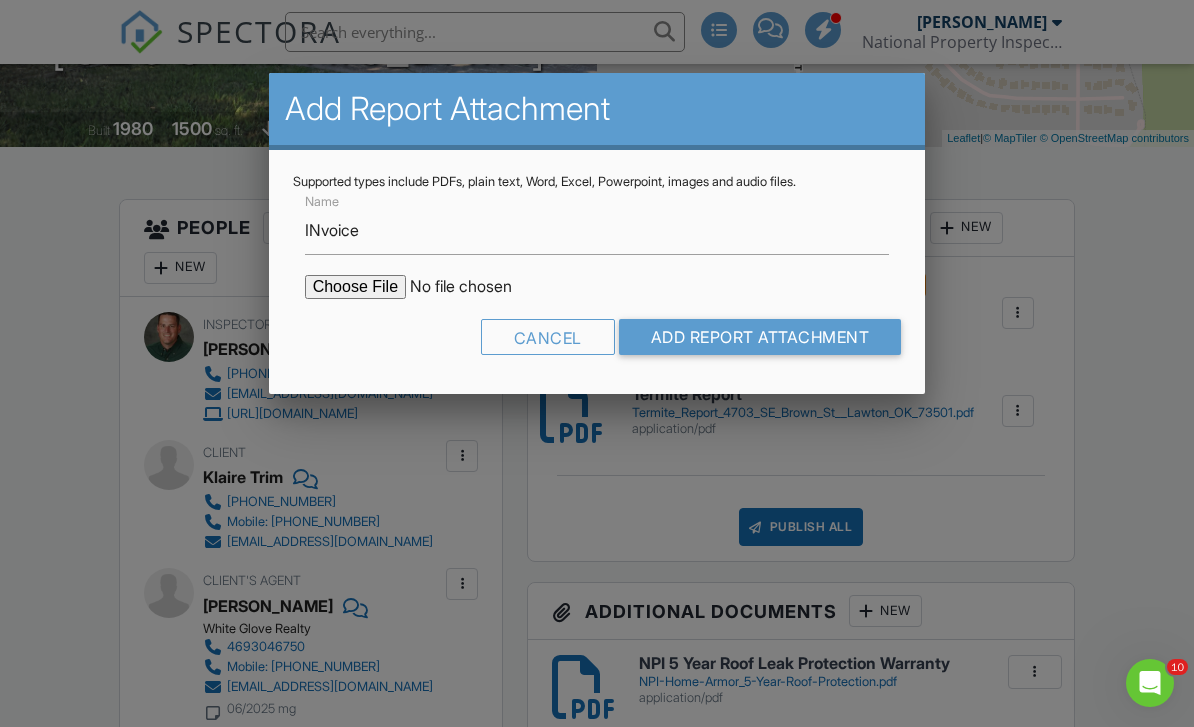 type on "C:\fakepath\Invoice - 07_10_2025  9_00 am - 4703 SE Brown St.pdf" 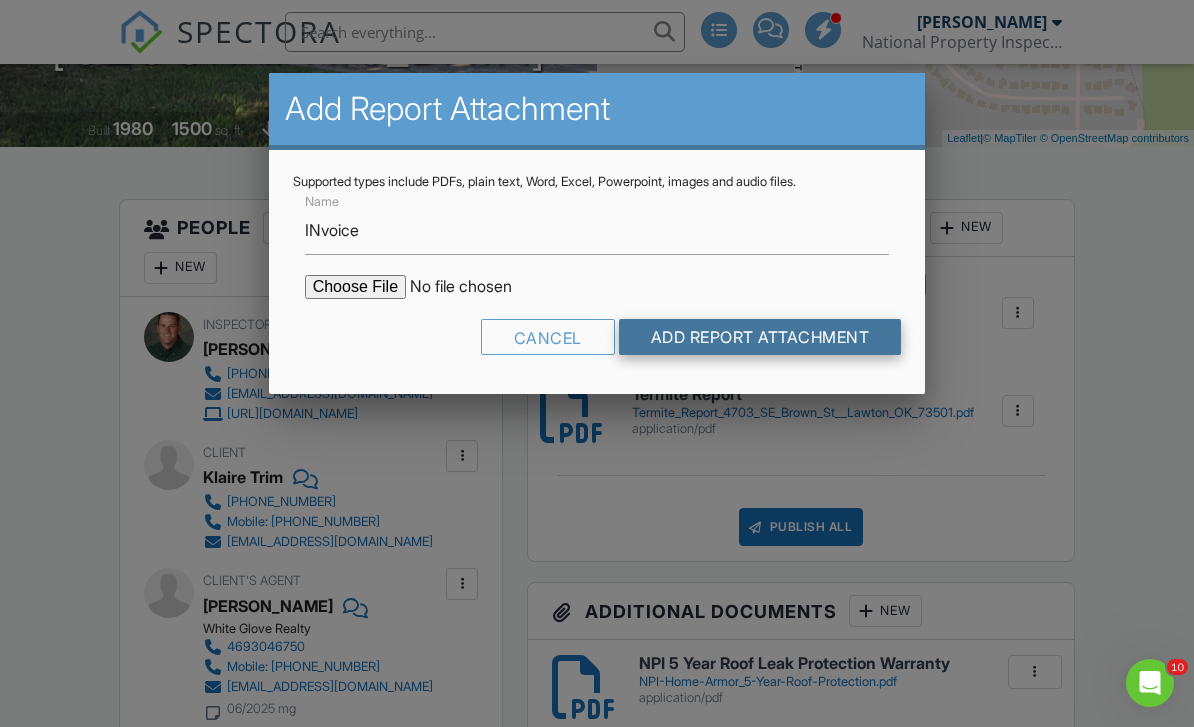 click on "Add Report Attachment" at bounding box center [760, 337] 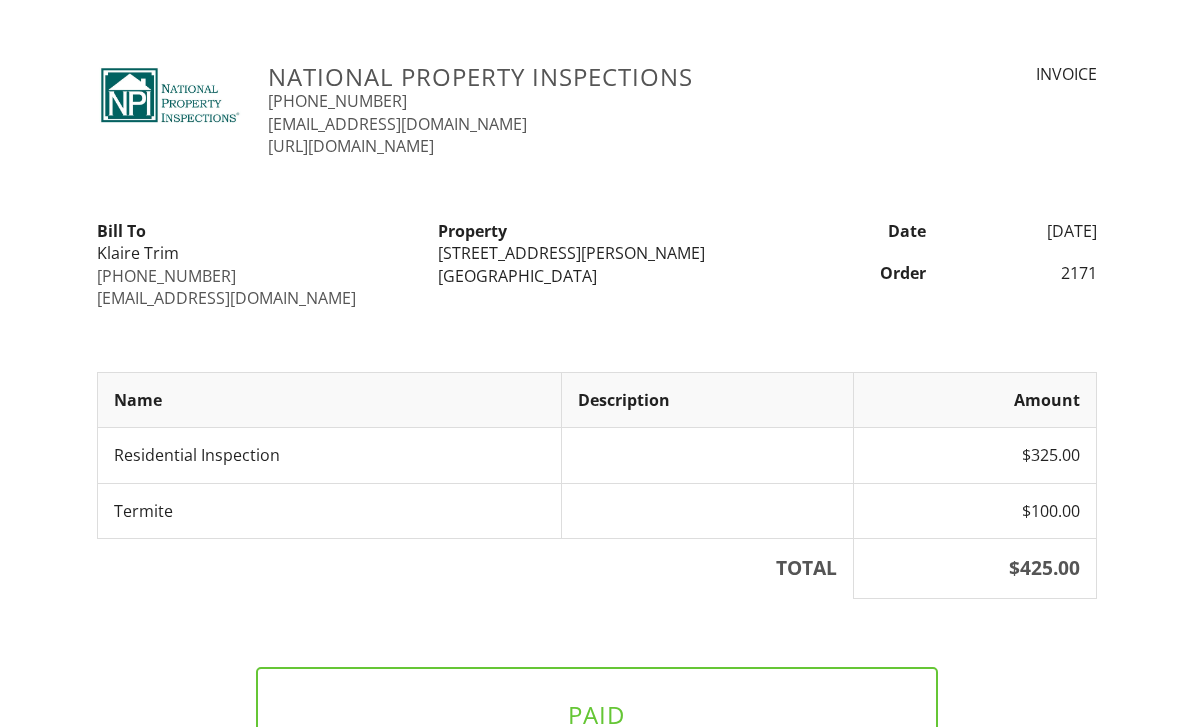 scroll, scrollTop: 97, scrollLeft: 0, axis: vertical 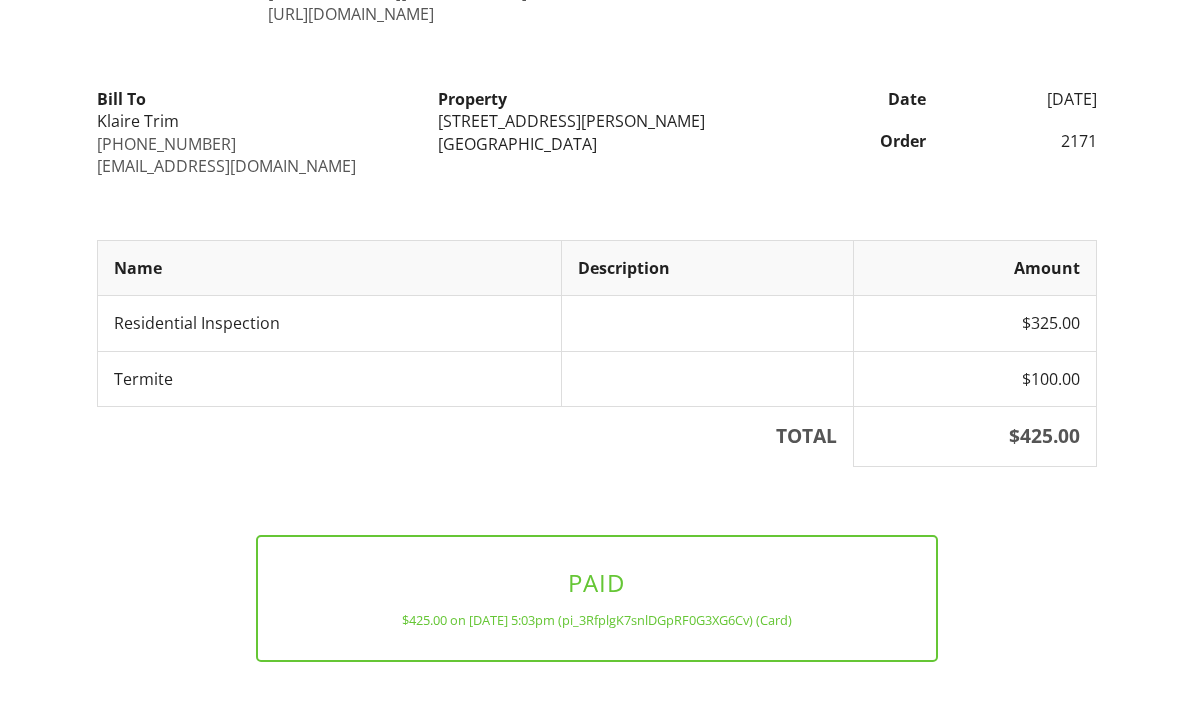 click on "View as PDF" at bounding box center (597, 745) 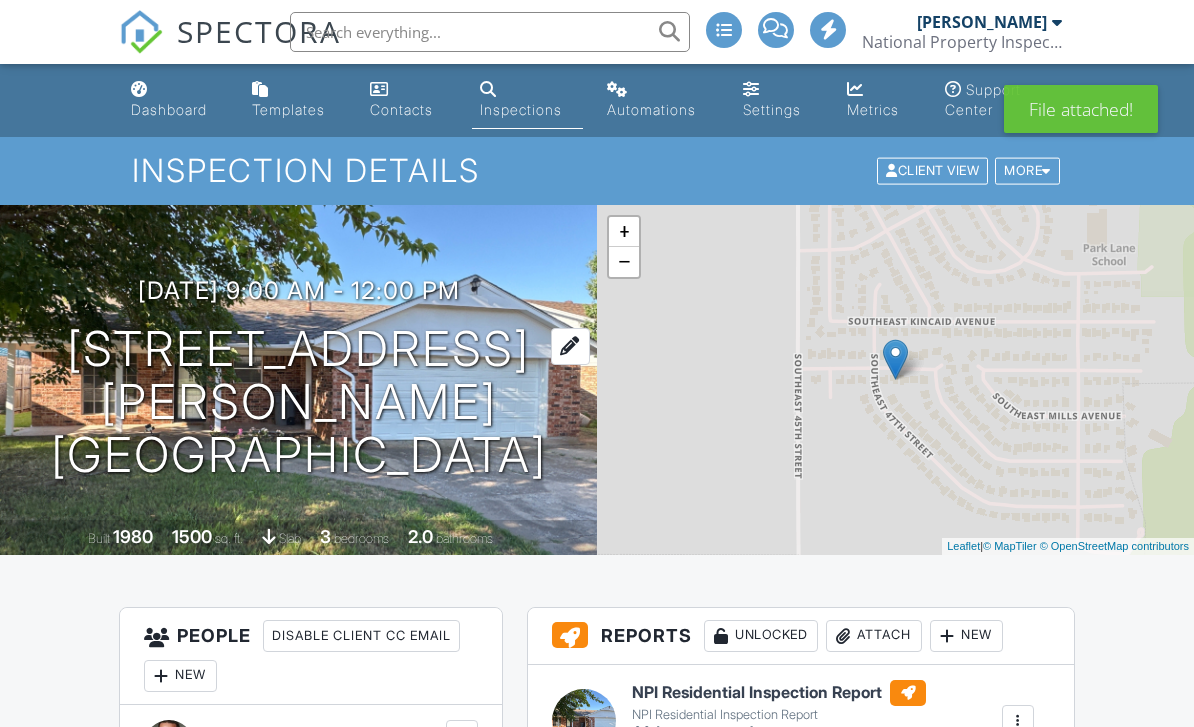 scroll, scrollTop: 0, scrollLeft: 0, axis: both 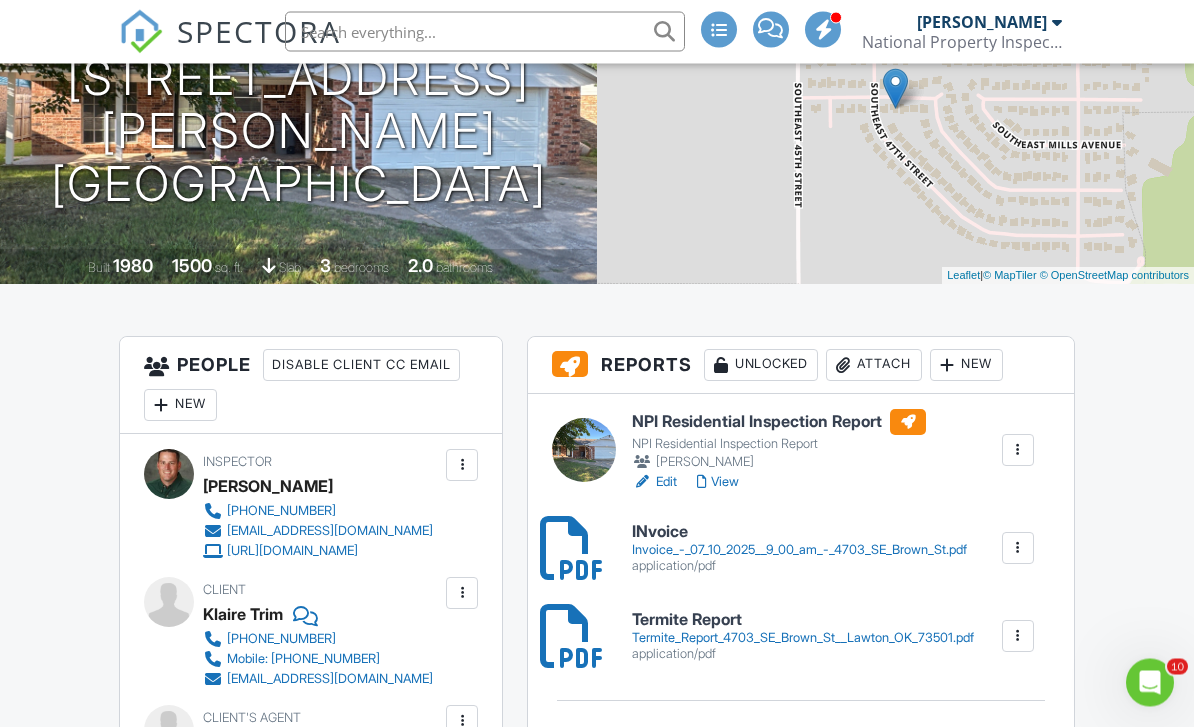 click on "Edit" at bounding box center (654, 483) 